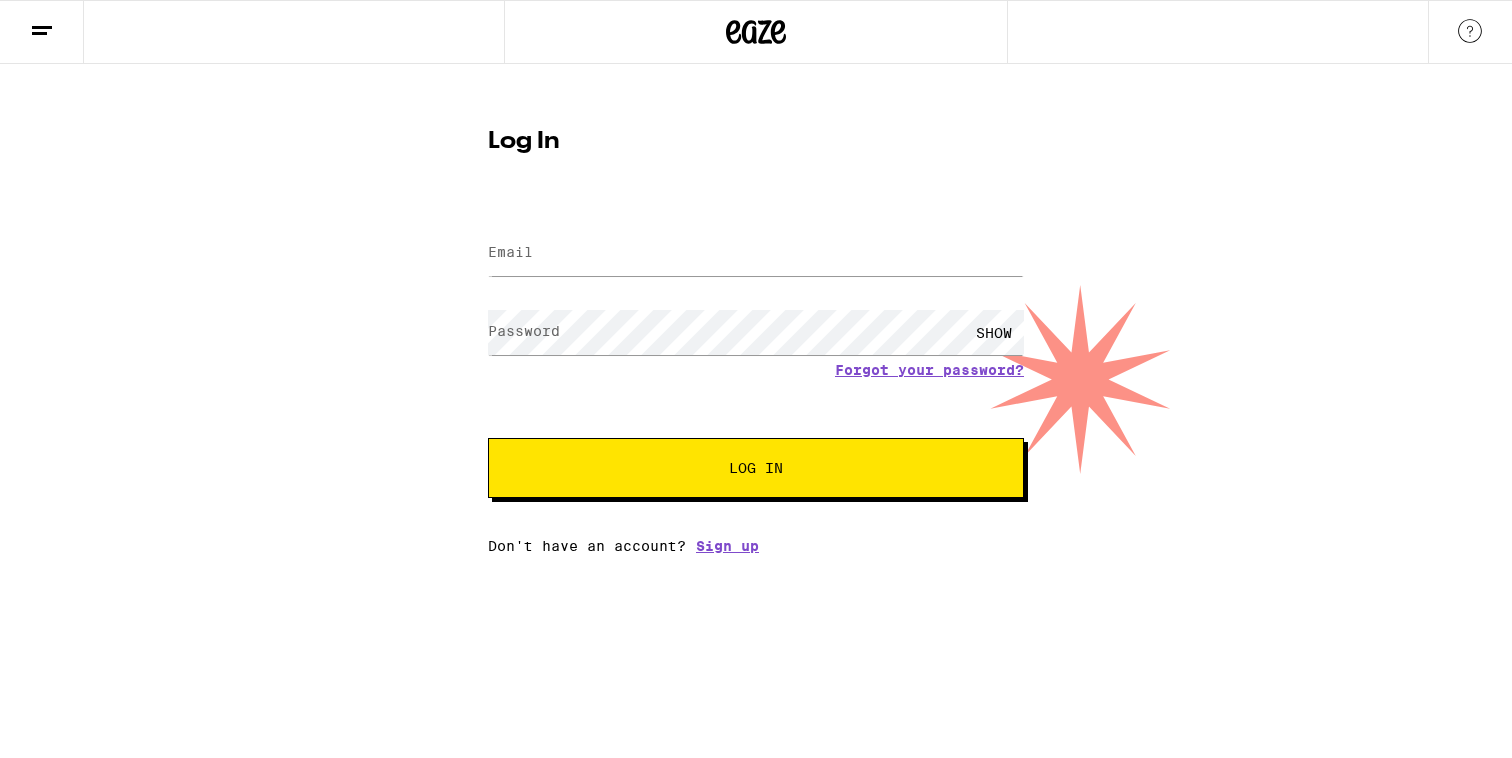 scroll, scrollTop: 0, scrollLeft: 0, axis: both 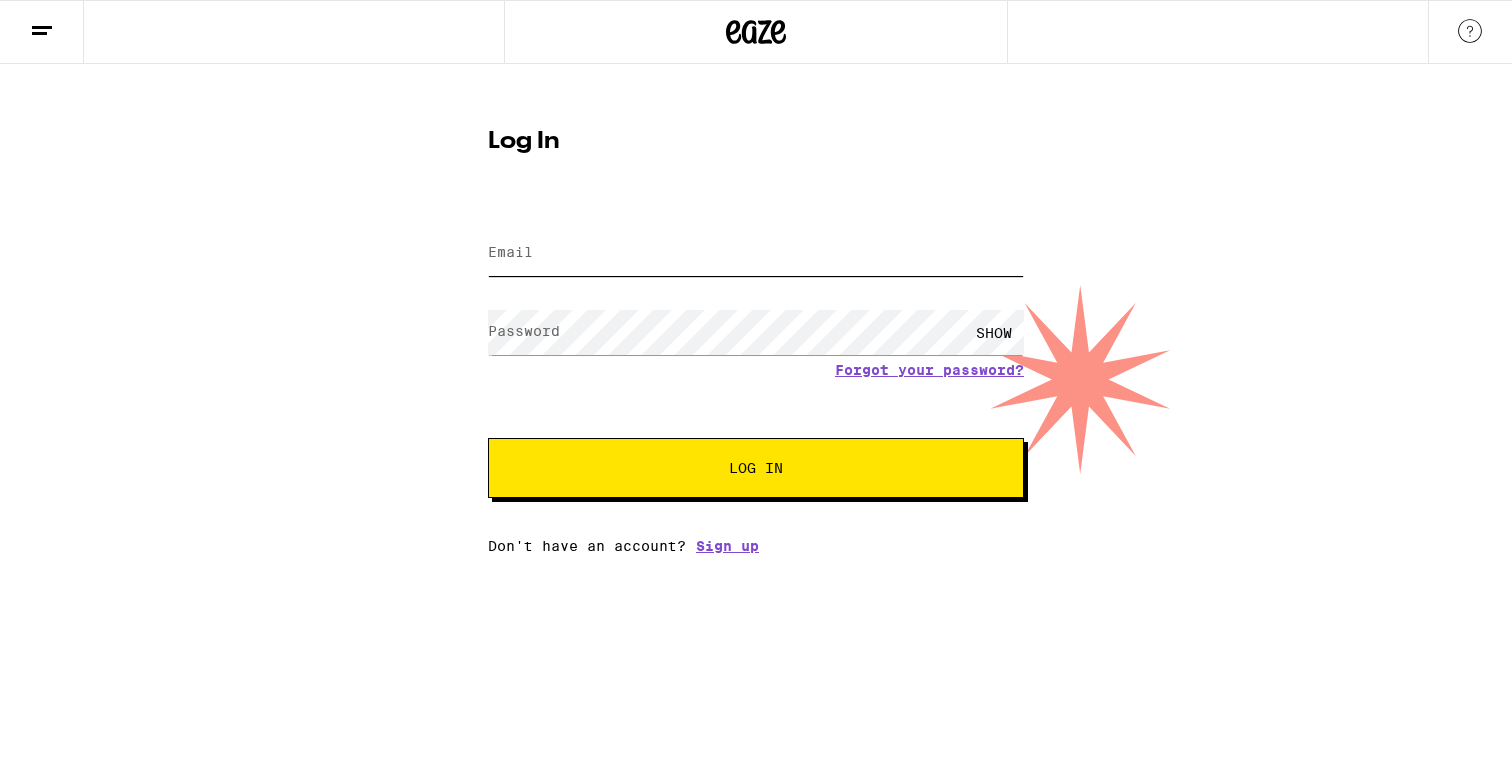 type 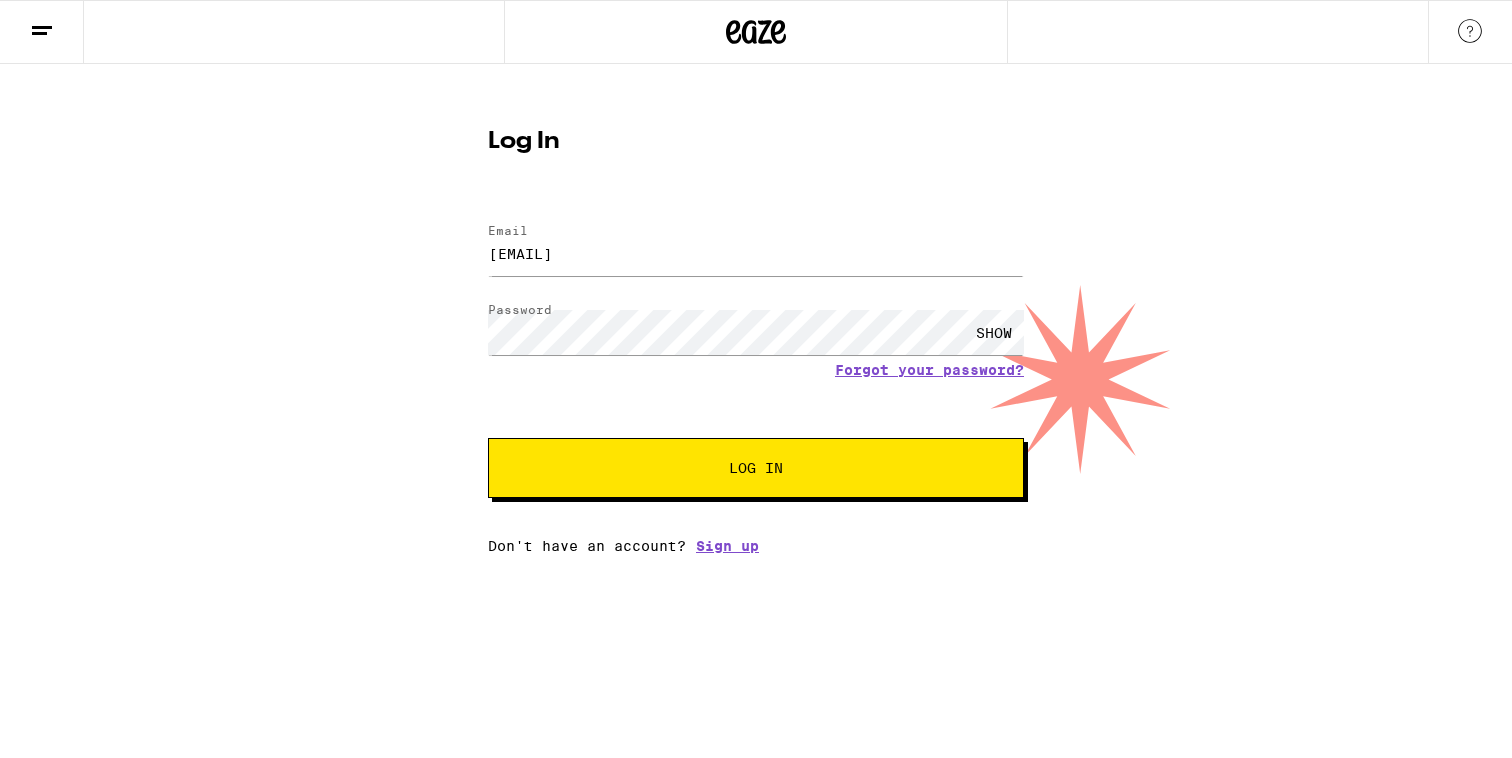 click on "Email Email [EMAIL] Password Password SHOW Forgot your password? Log In" at bounding box center [756, 351] 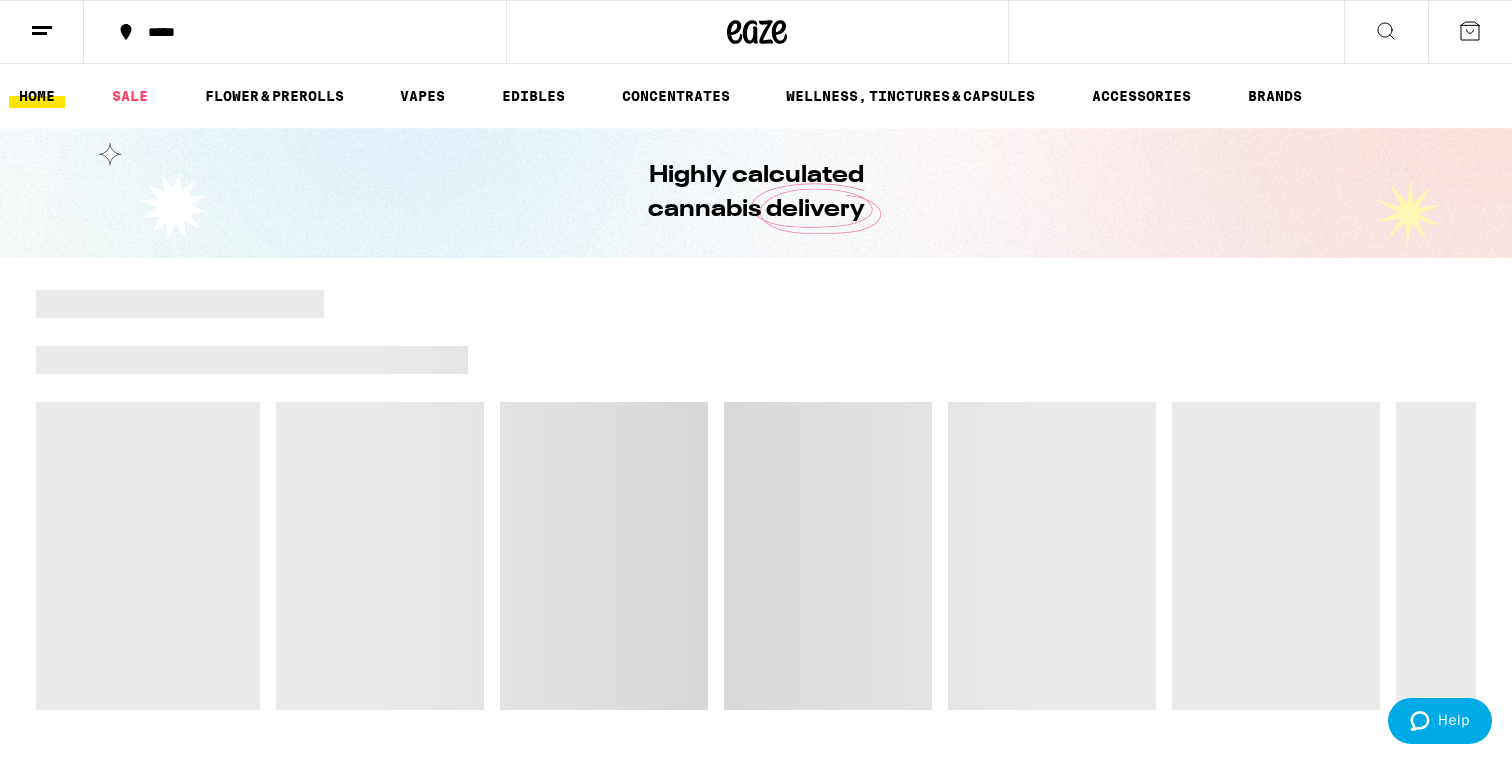 scroll, scrollTop: 0, scrollLeft: 0, axis: both 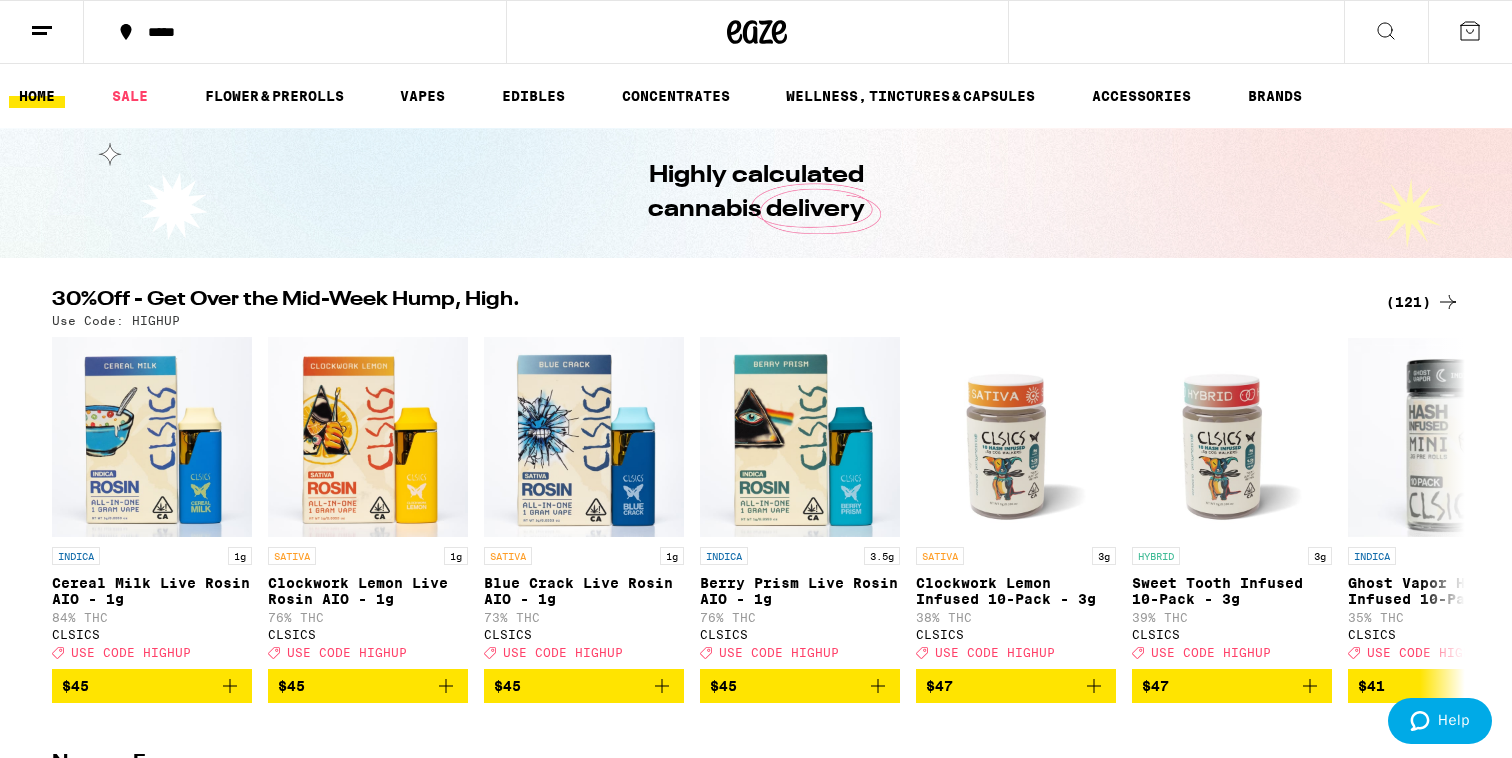 click 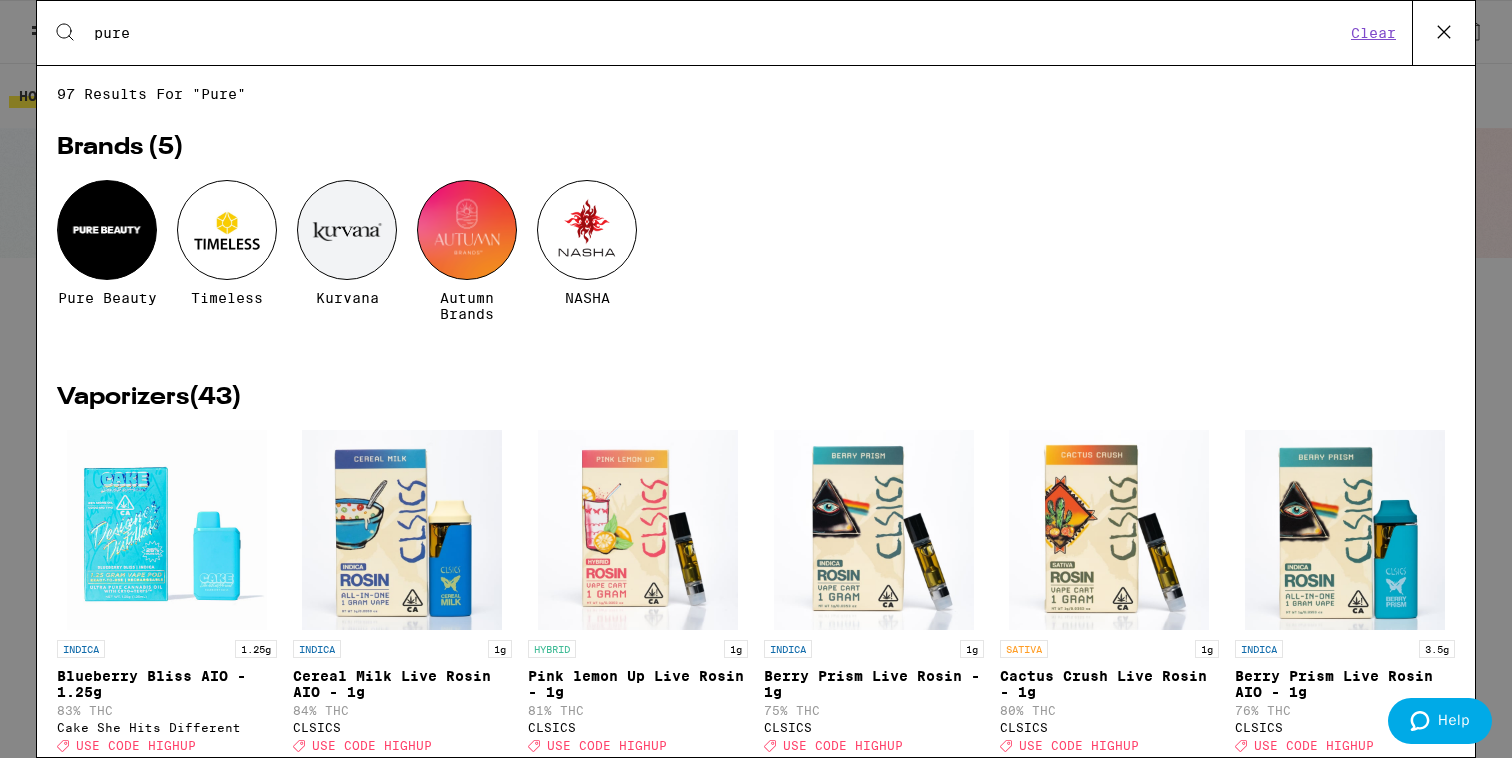 type on "pure" 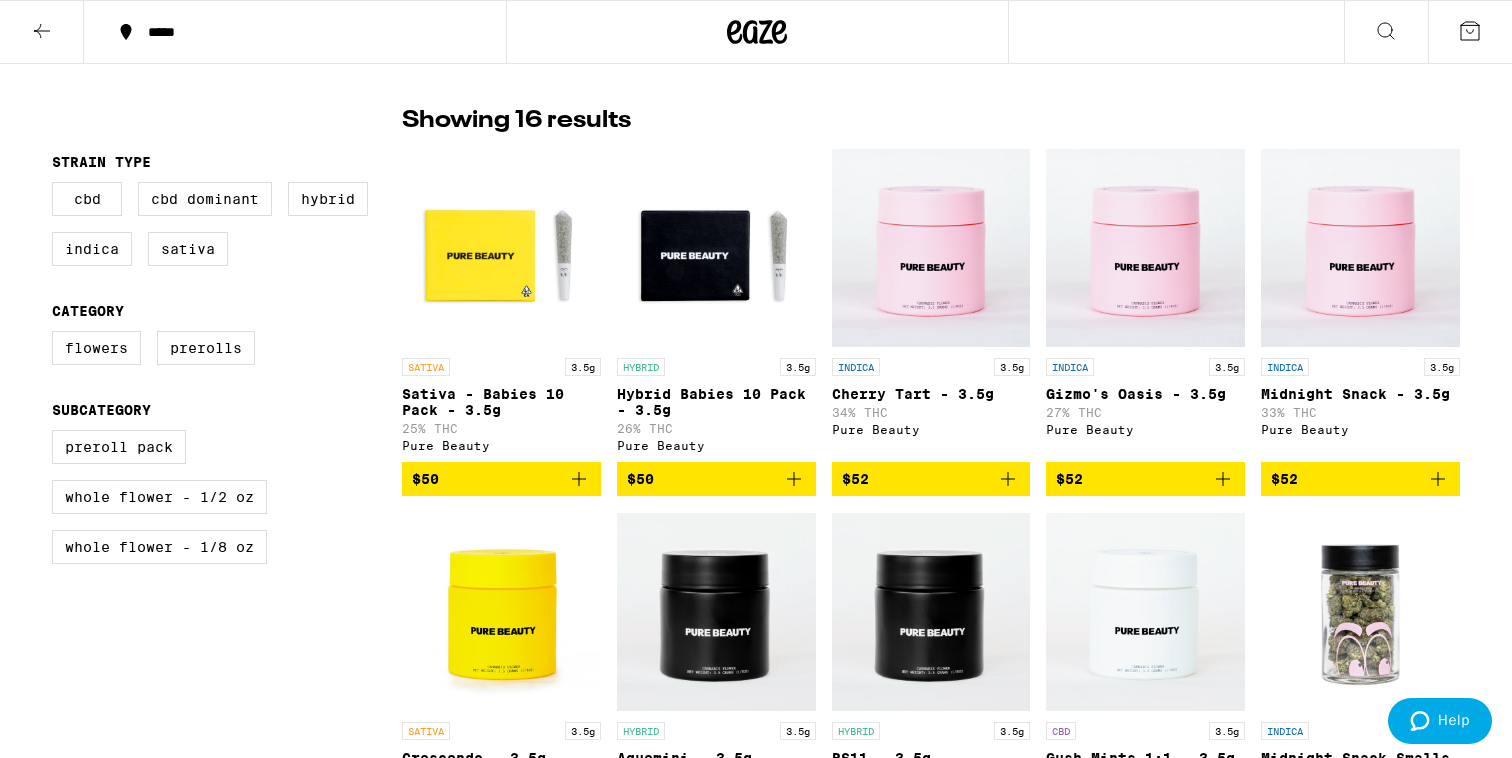 scroll, scrollTop: 556, scrollLeft: 0, axis: vertical 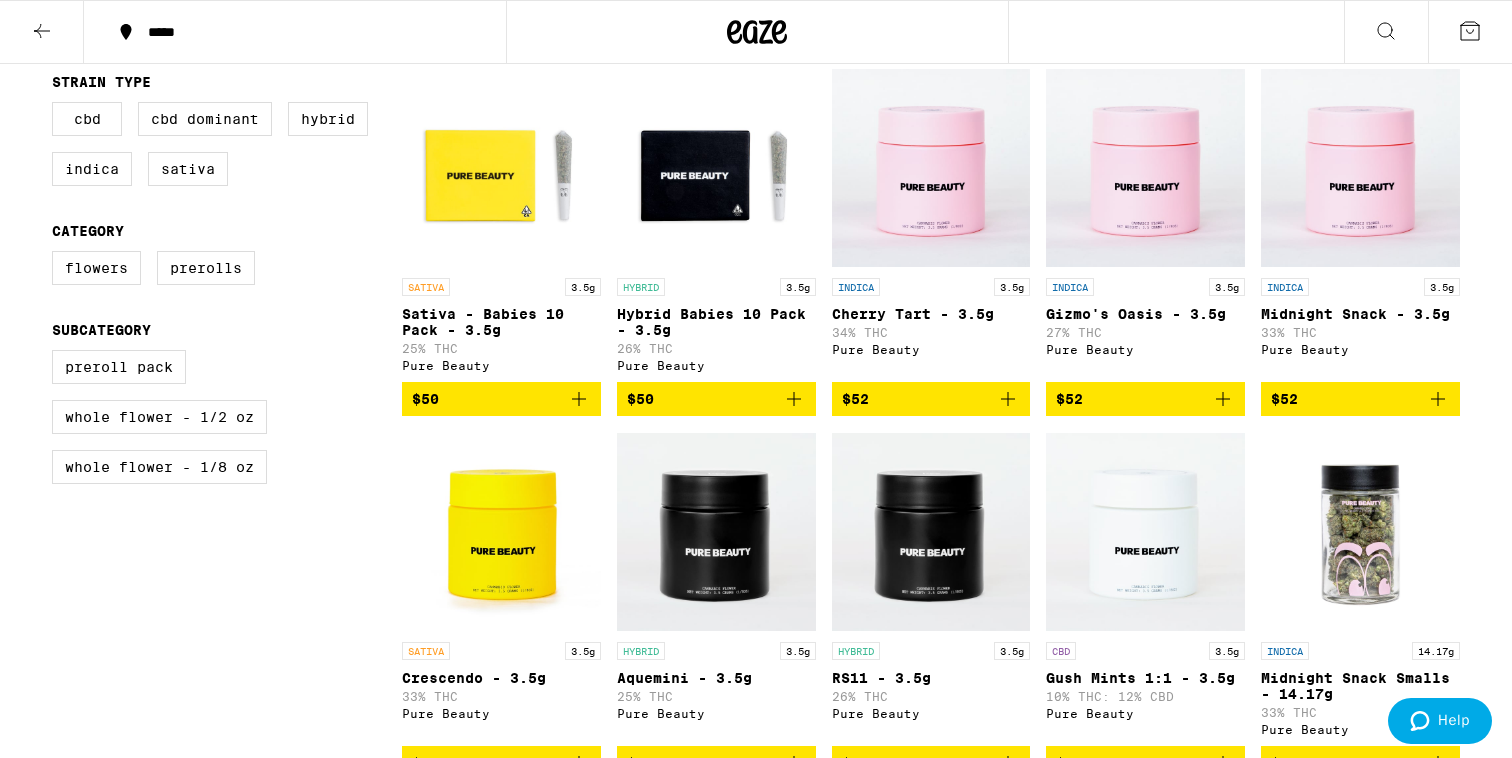 click 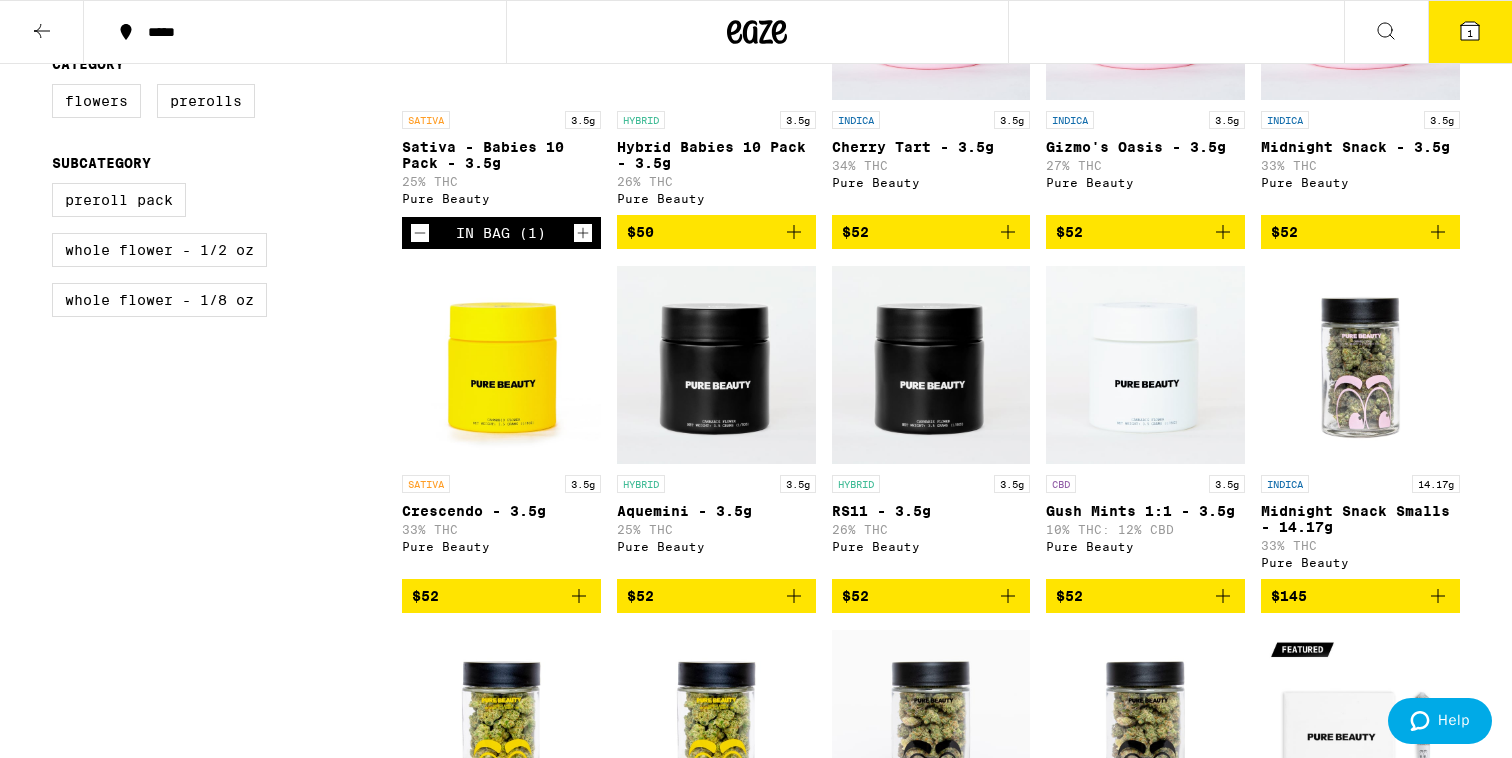 scroll, scrollTop: 728, scrollLeft: 0, axis: vertical 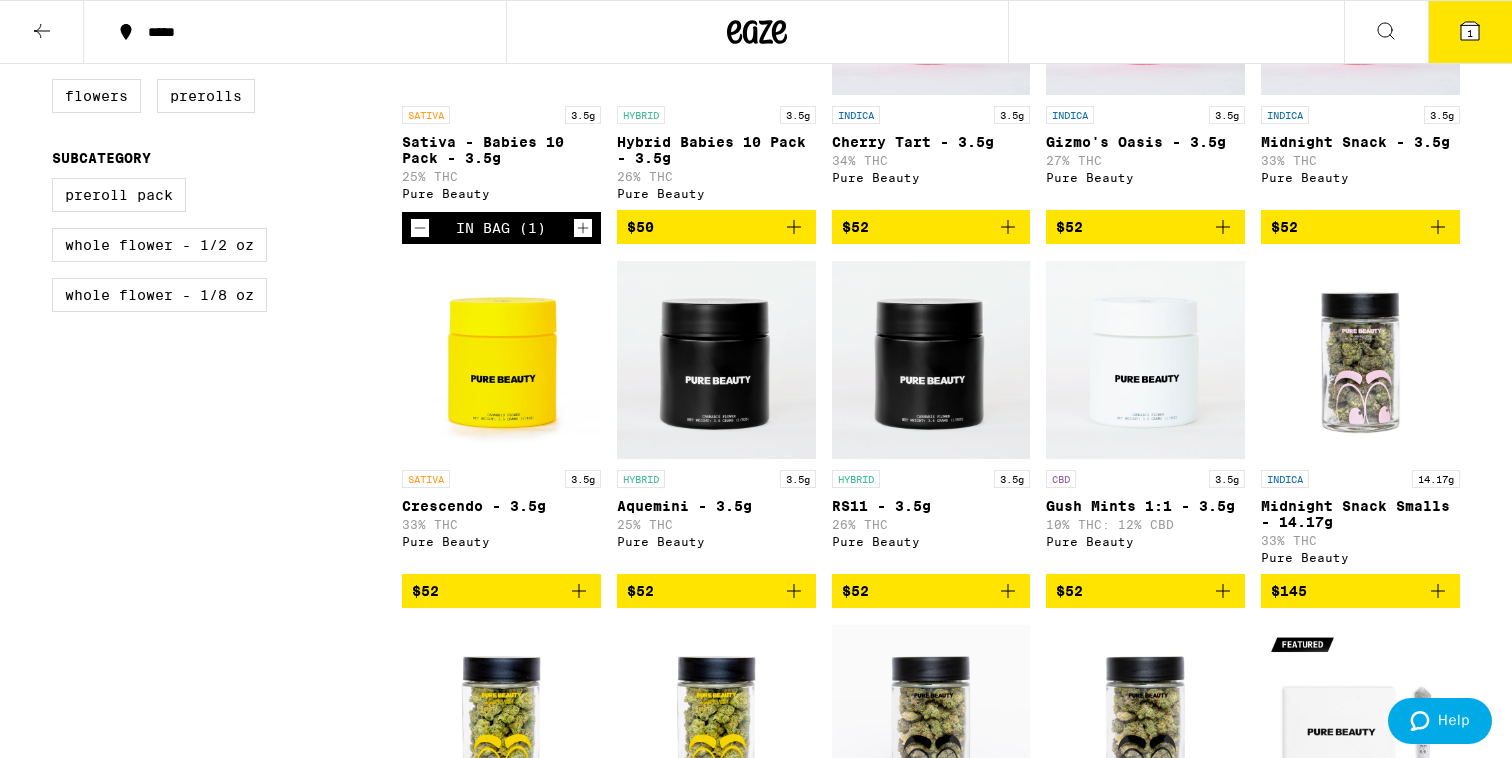 click 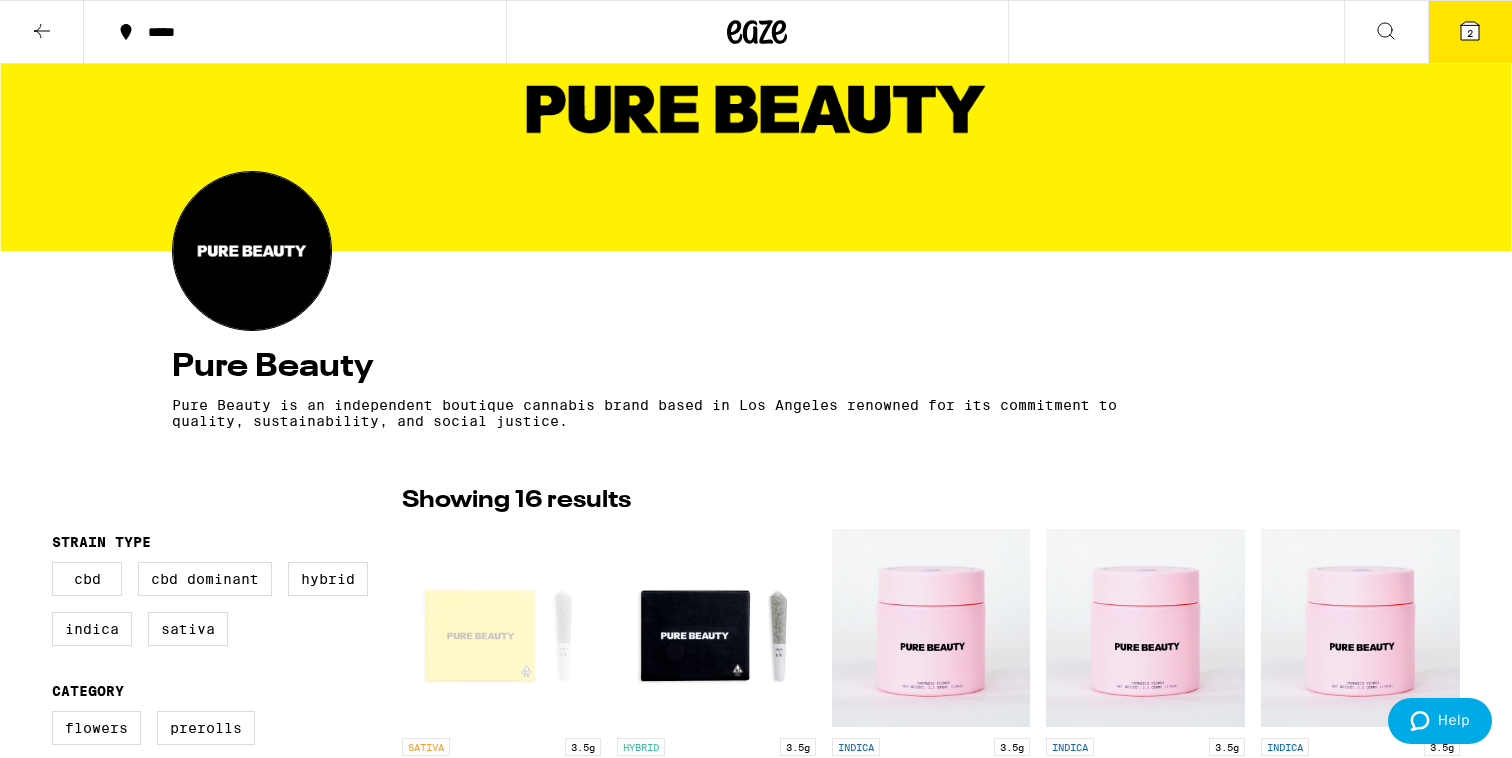 scroll, scrollTop: 0, scrollLeft: 0, axis: both 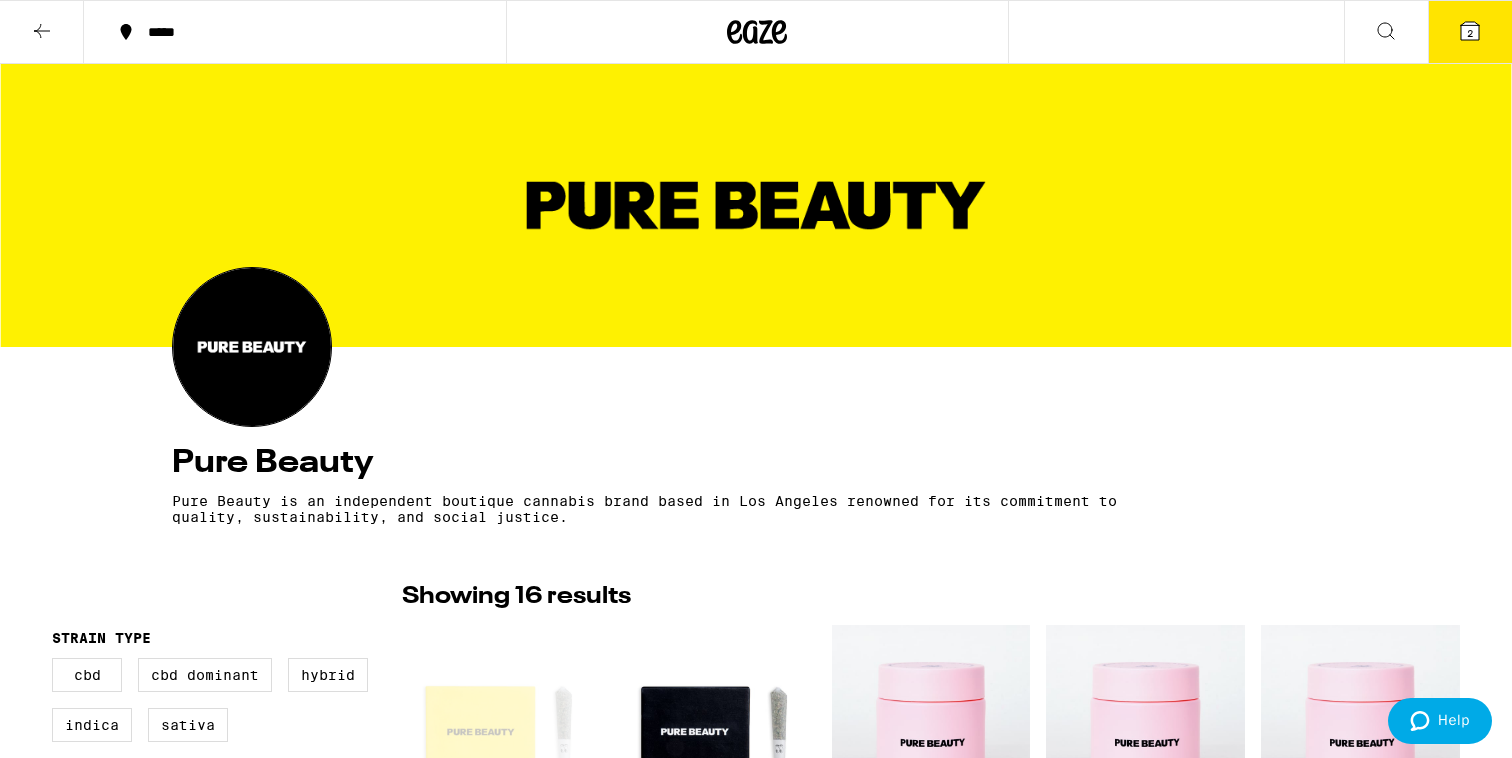 click 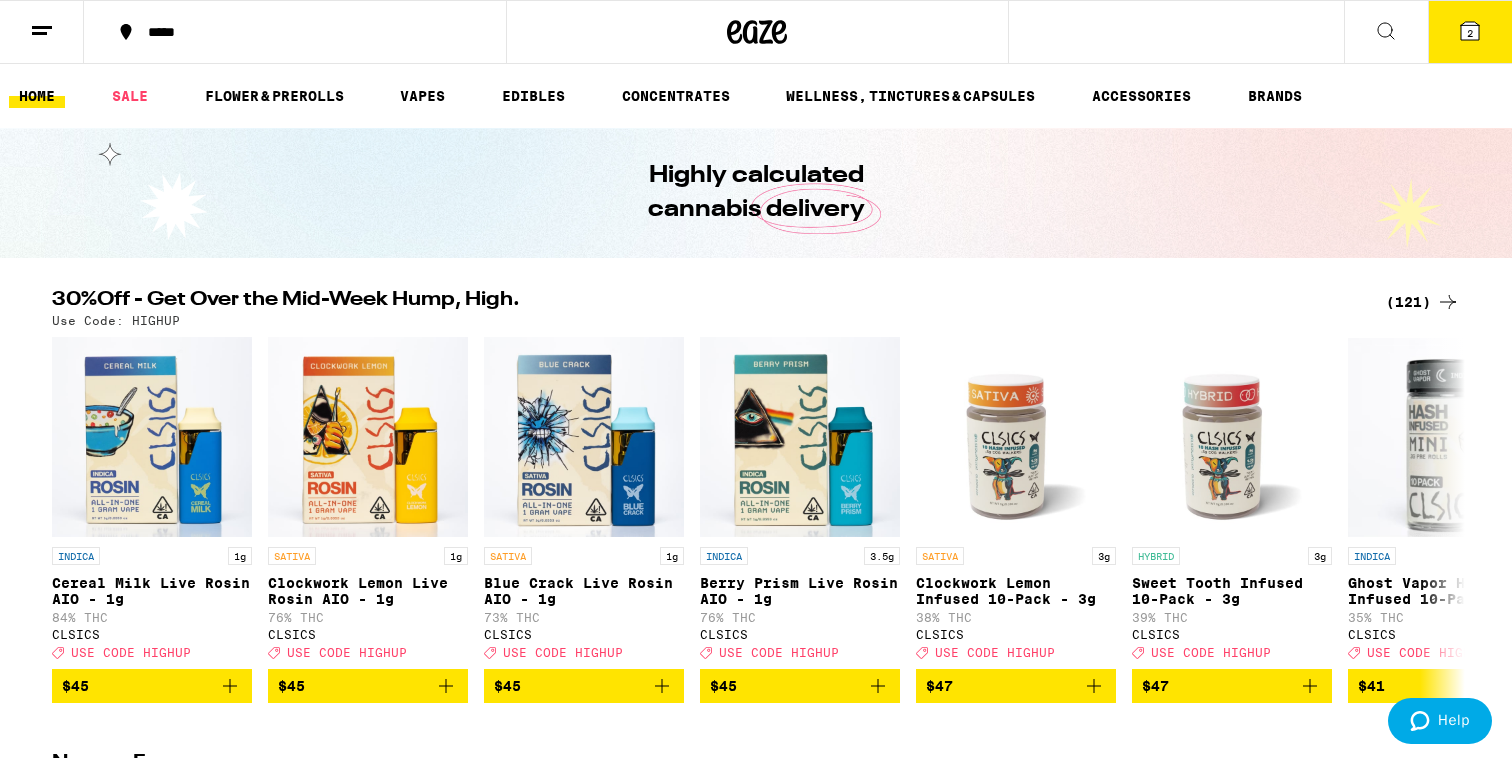 click on "ACCESSORIES" at bounding box center [1141, 96] 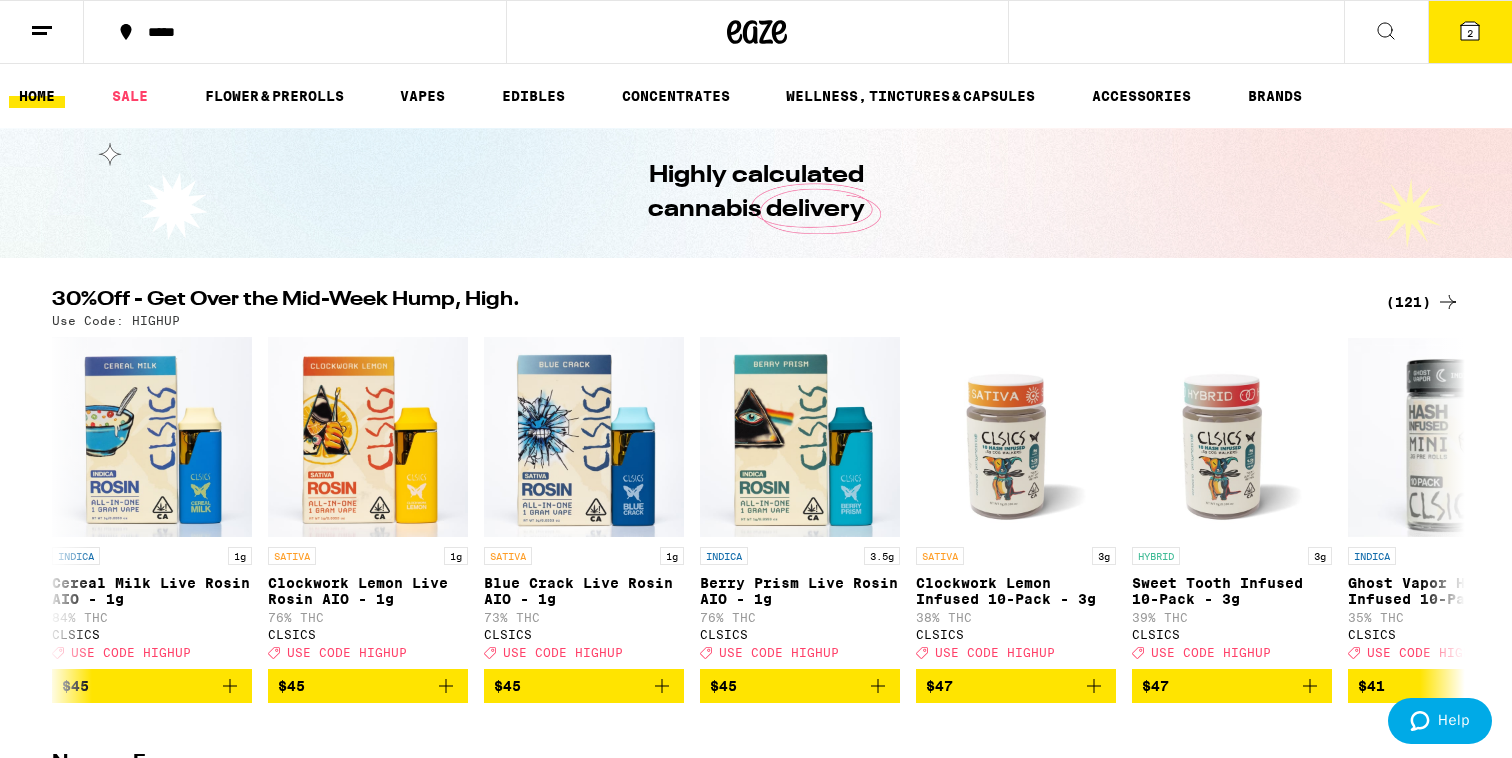 scroll, scrollTop: 2128, scrollLeft: 0, axis: vertical 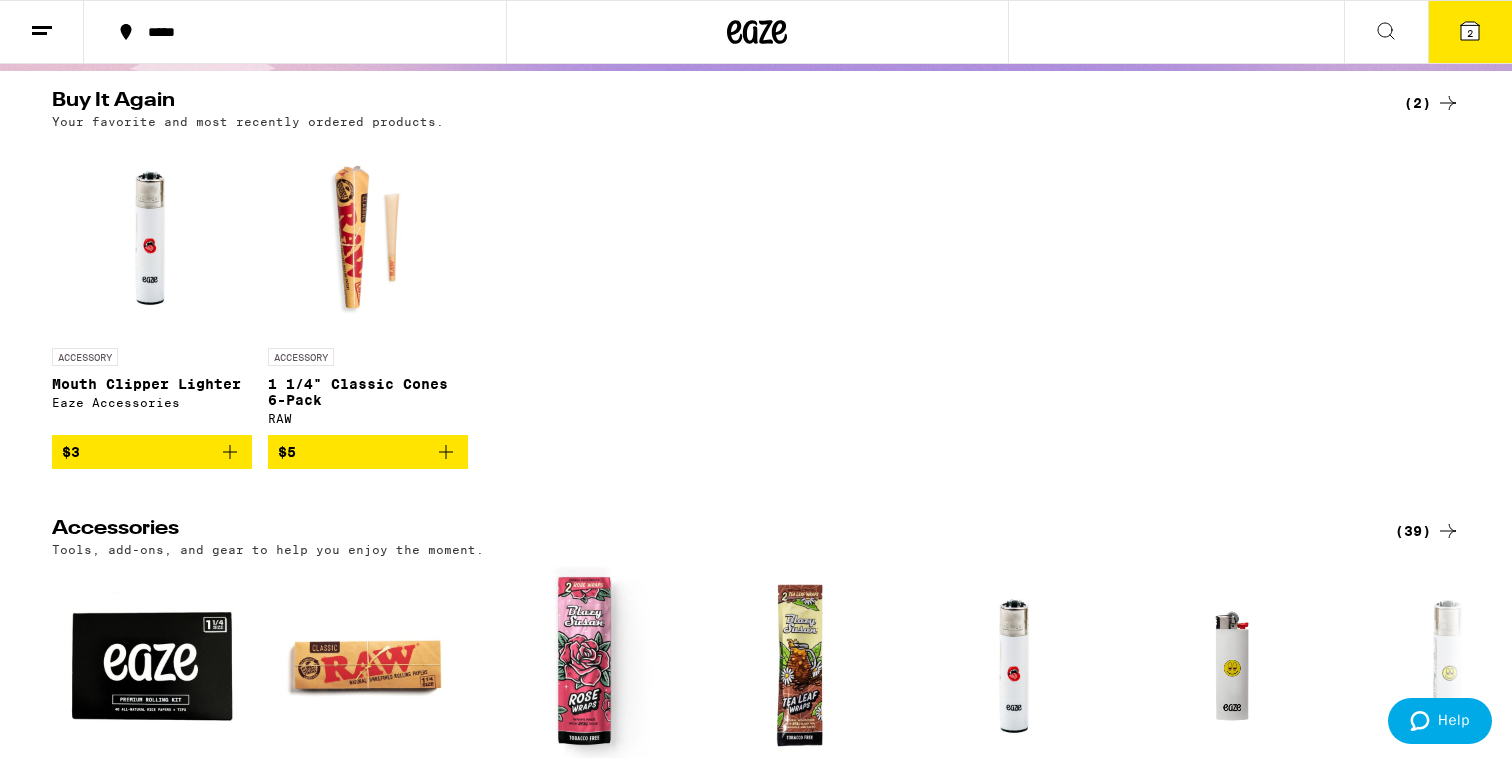click 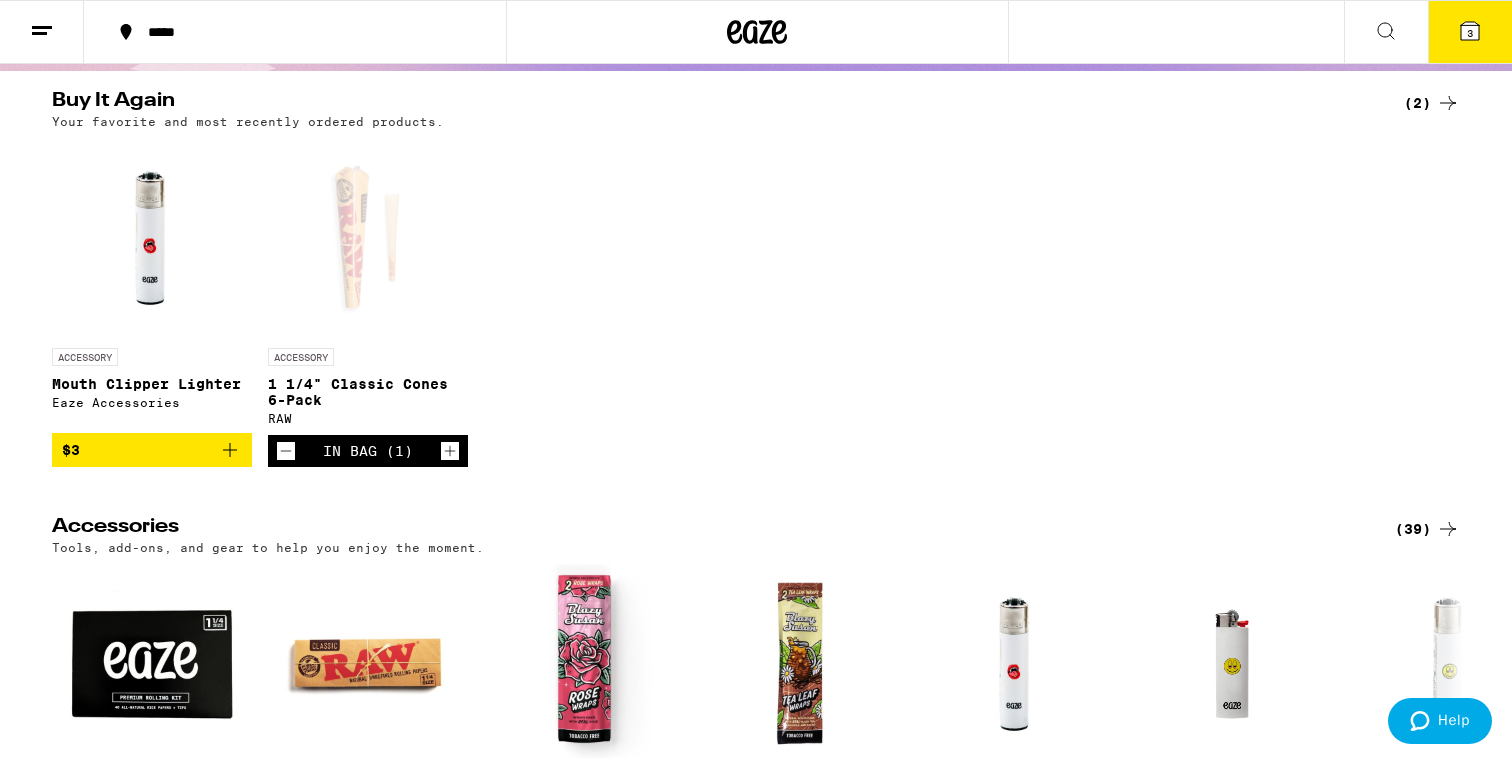 click 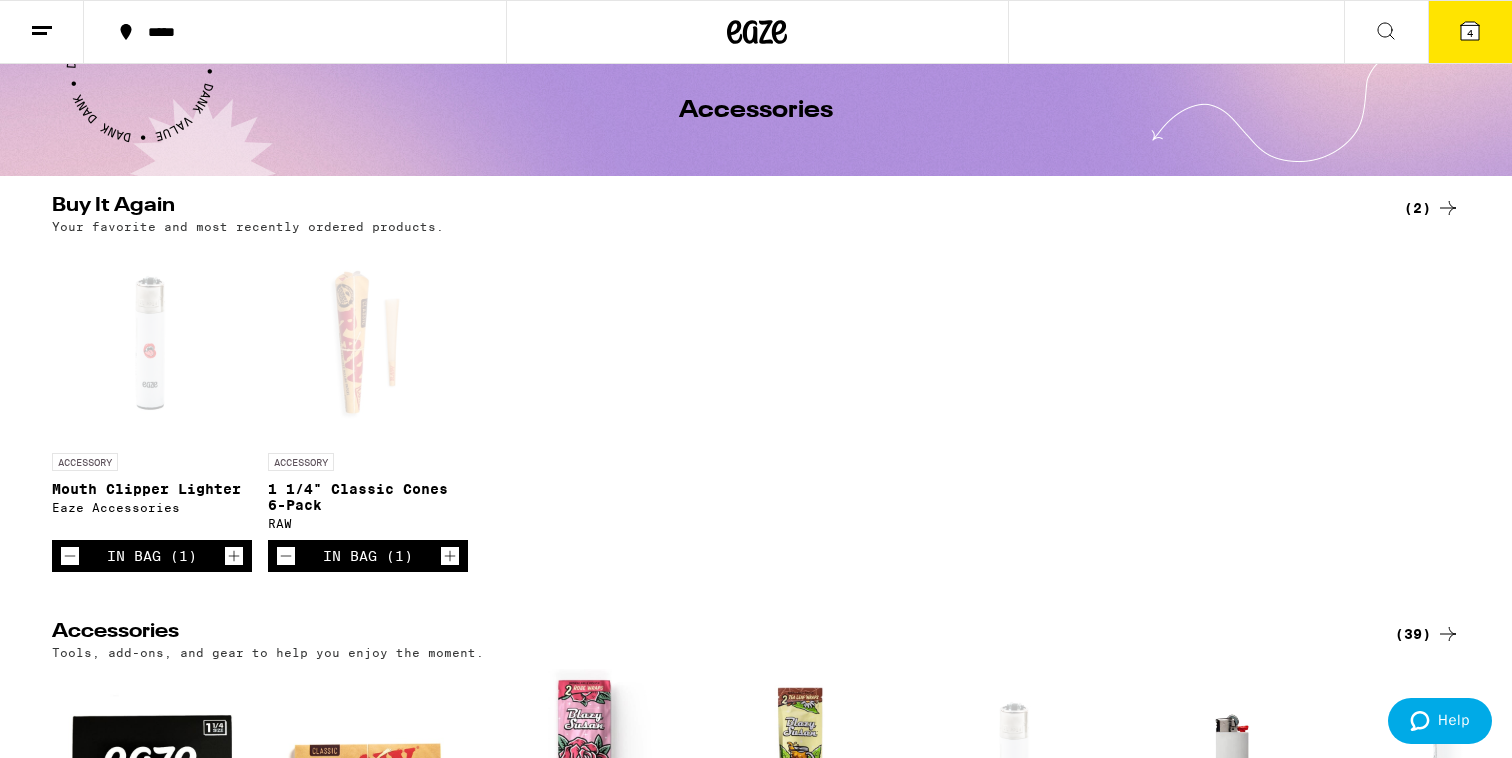 scroll, scrollTop: 0, scrollLeft: 0, axis: both 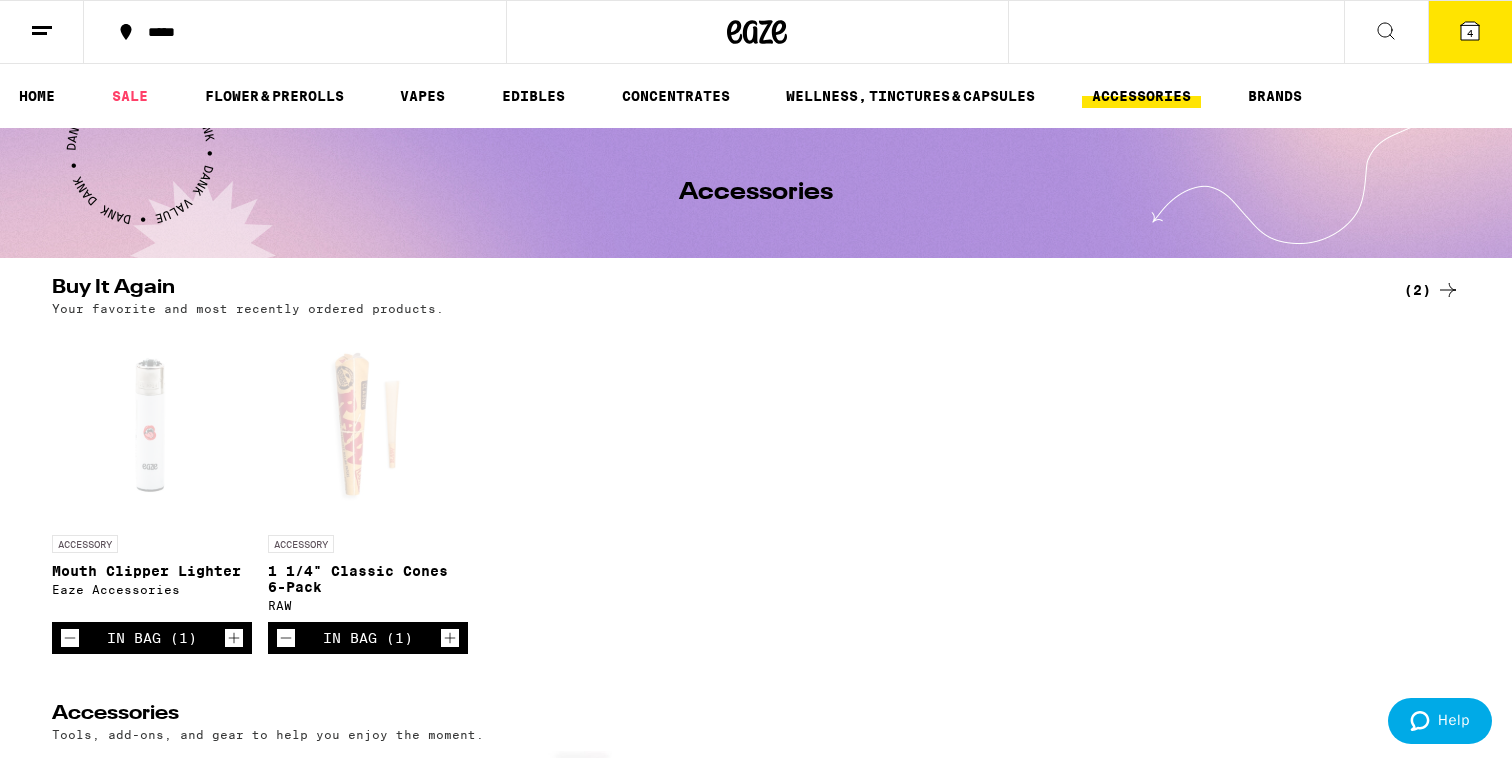 click on "ACCESSORIES" at bounding box center (1141, 96) 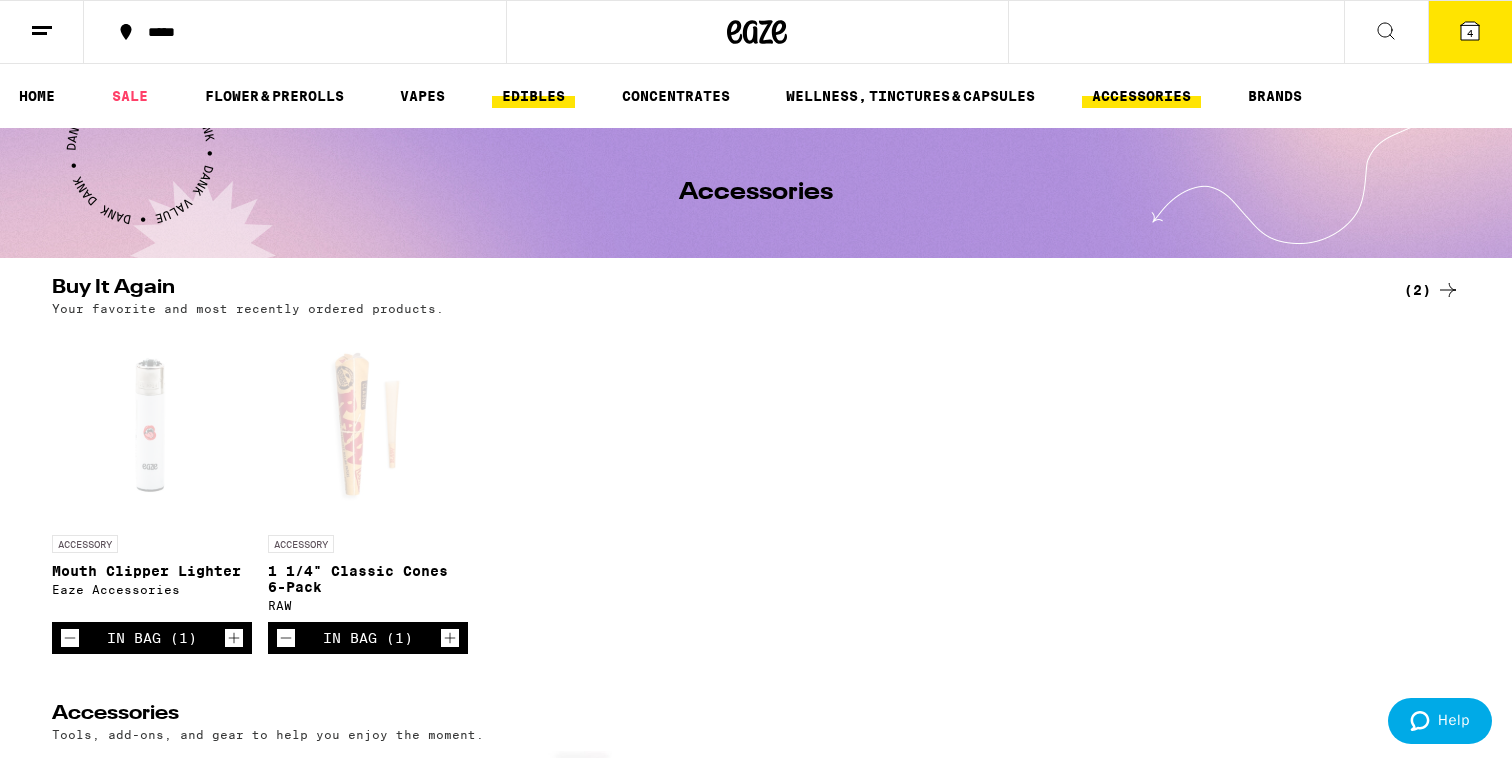 click on "EDIBLES" at bounding box center [533, 96] 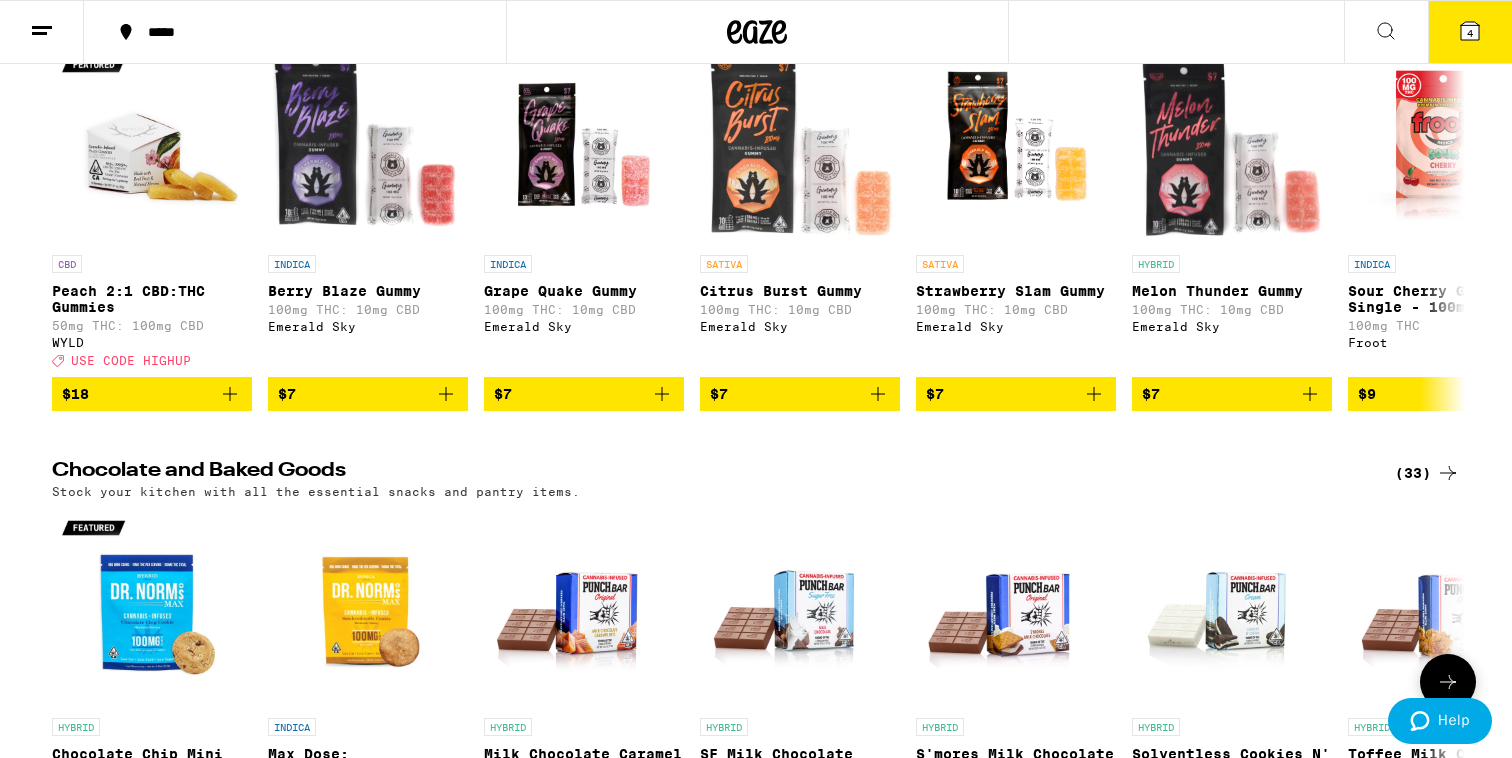 scroll, scrollTop: 0, scrollLeft: 0, axis: both 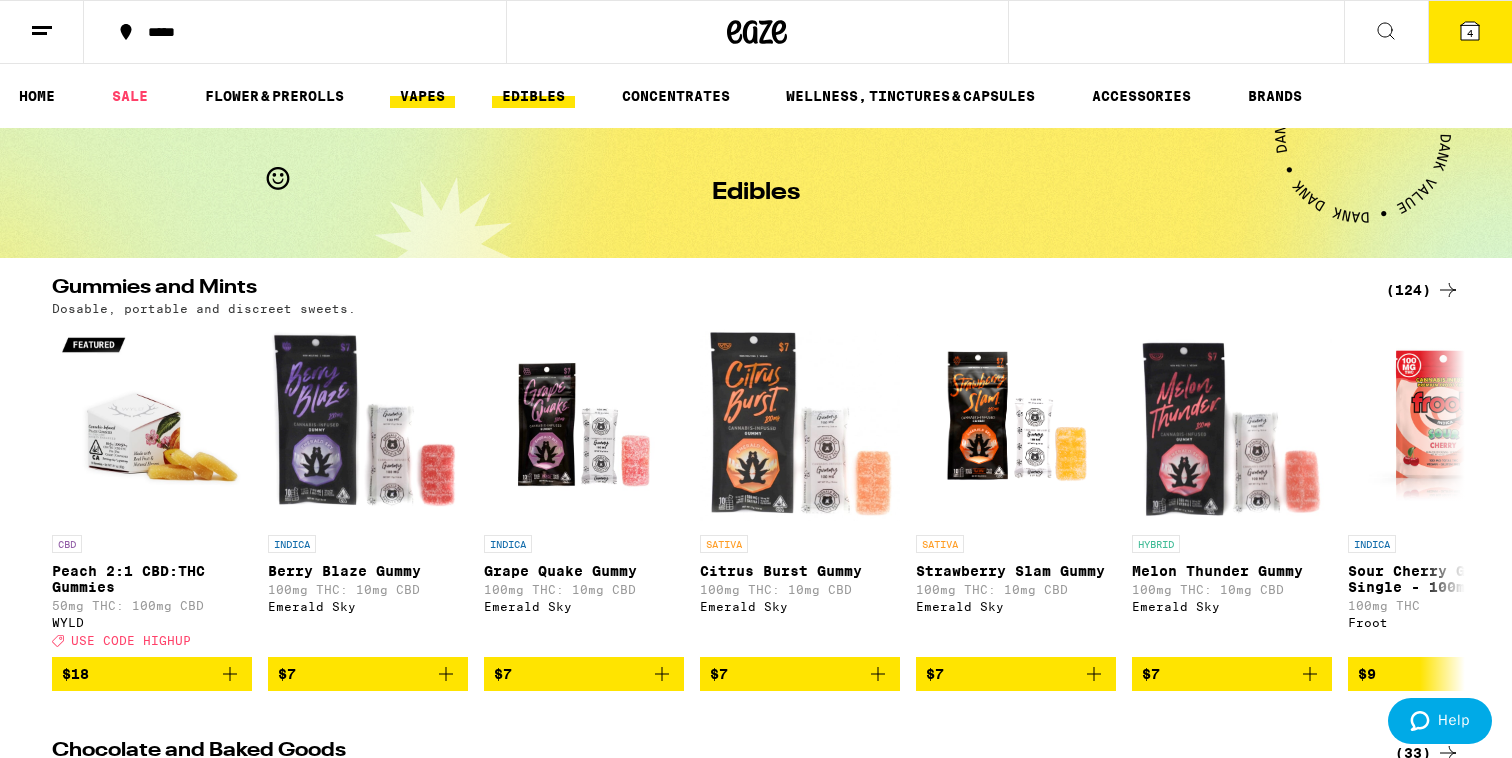 click on "VAPES" at bounding box center [422, 96] 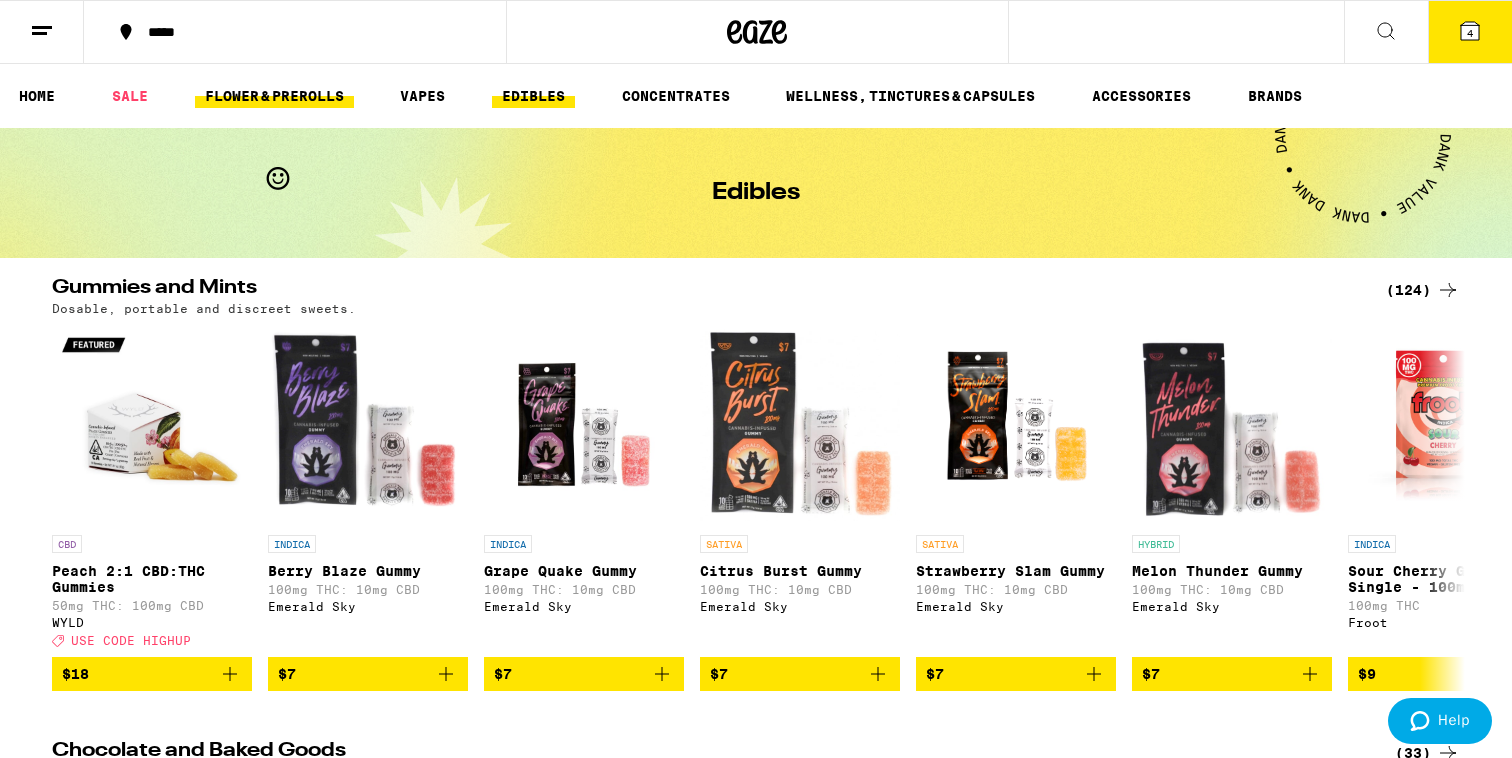 click on "FLOWER & PREROLLS" at bounding box center (274, 96) 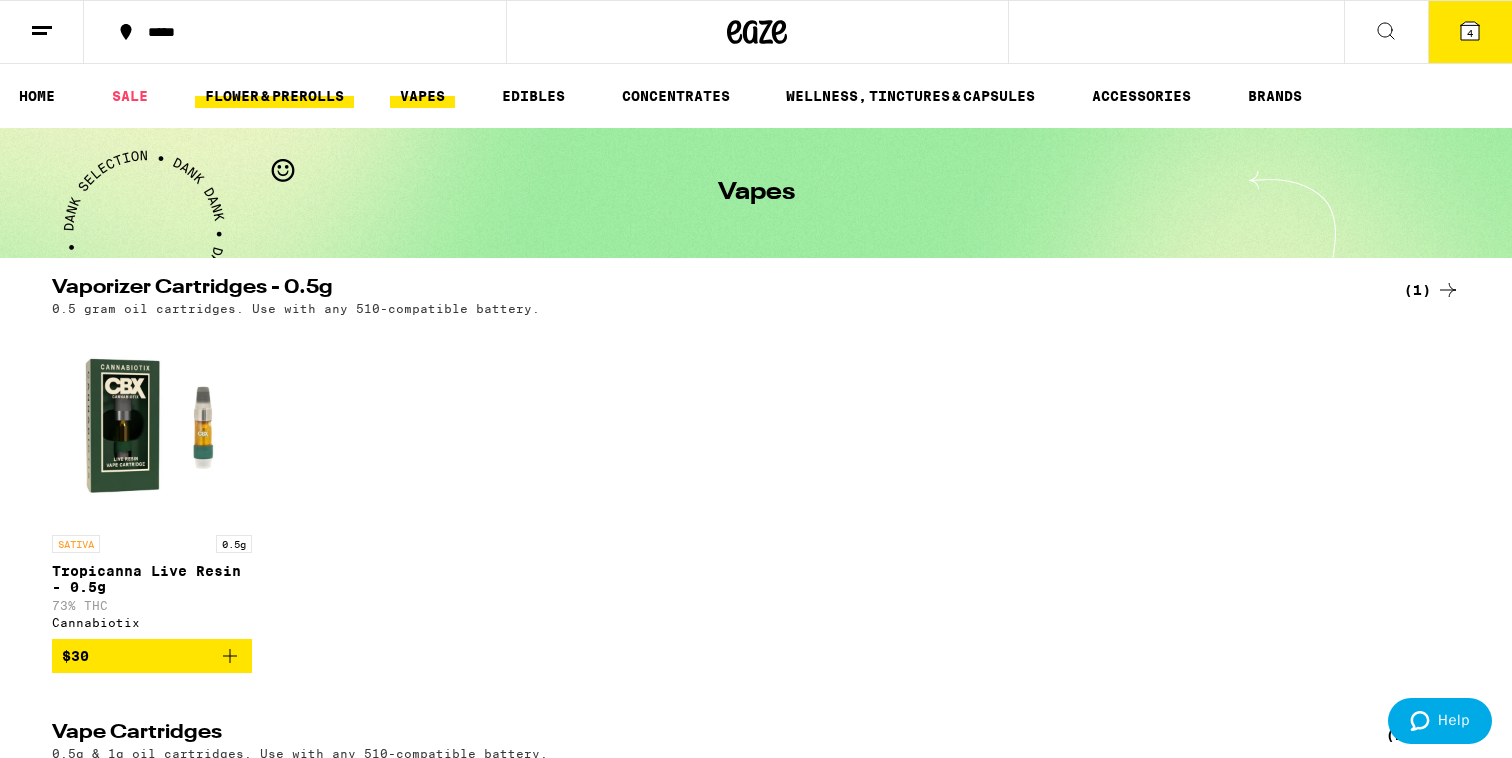 click on "FLOWER & PREROLLS" at bounding box center (274, 96) 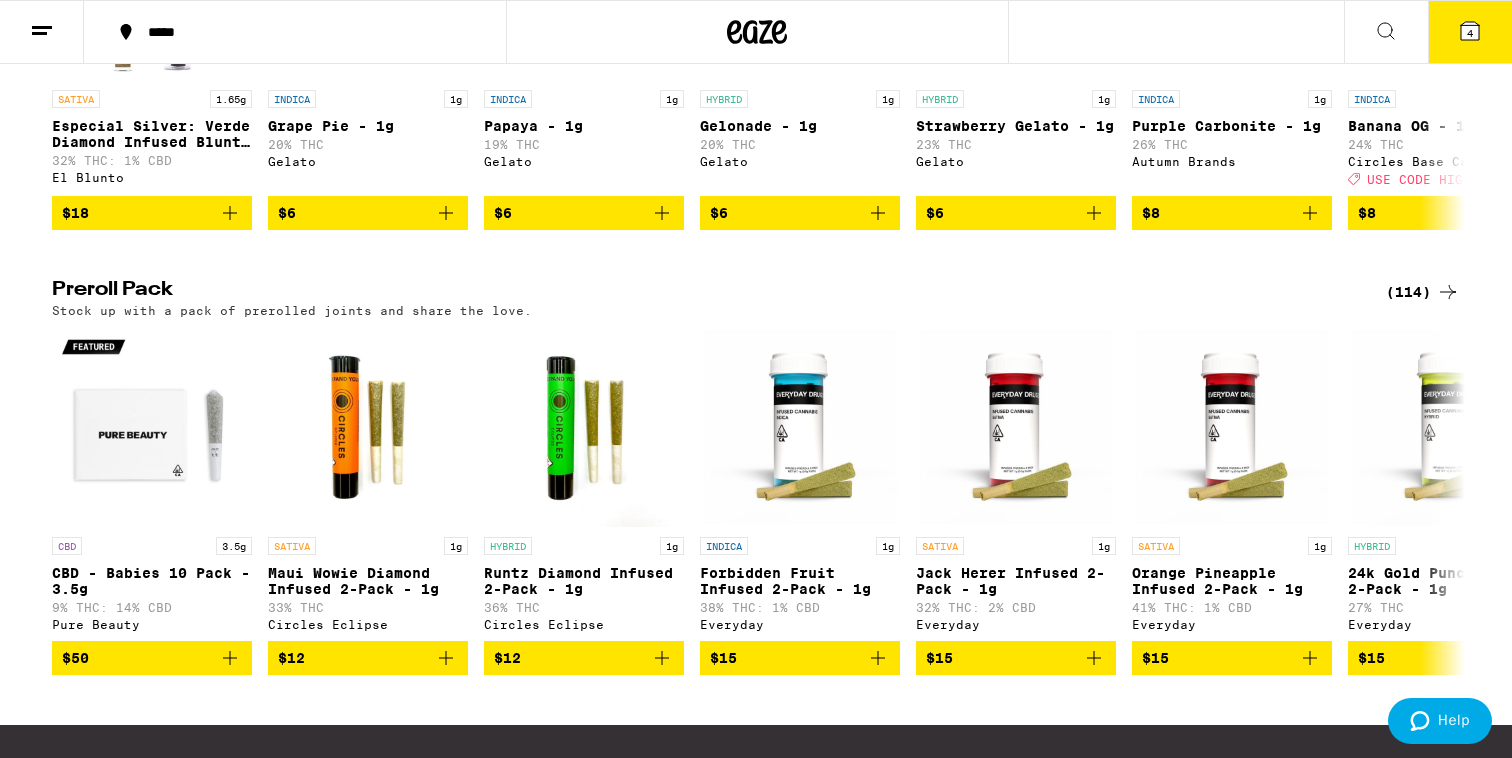 scroll, scrollTop: 1349, scrollLeft: 0, axis: vertical 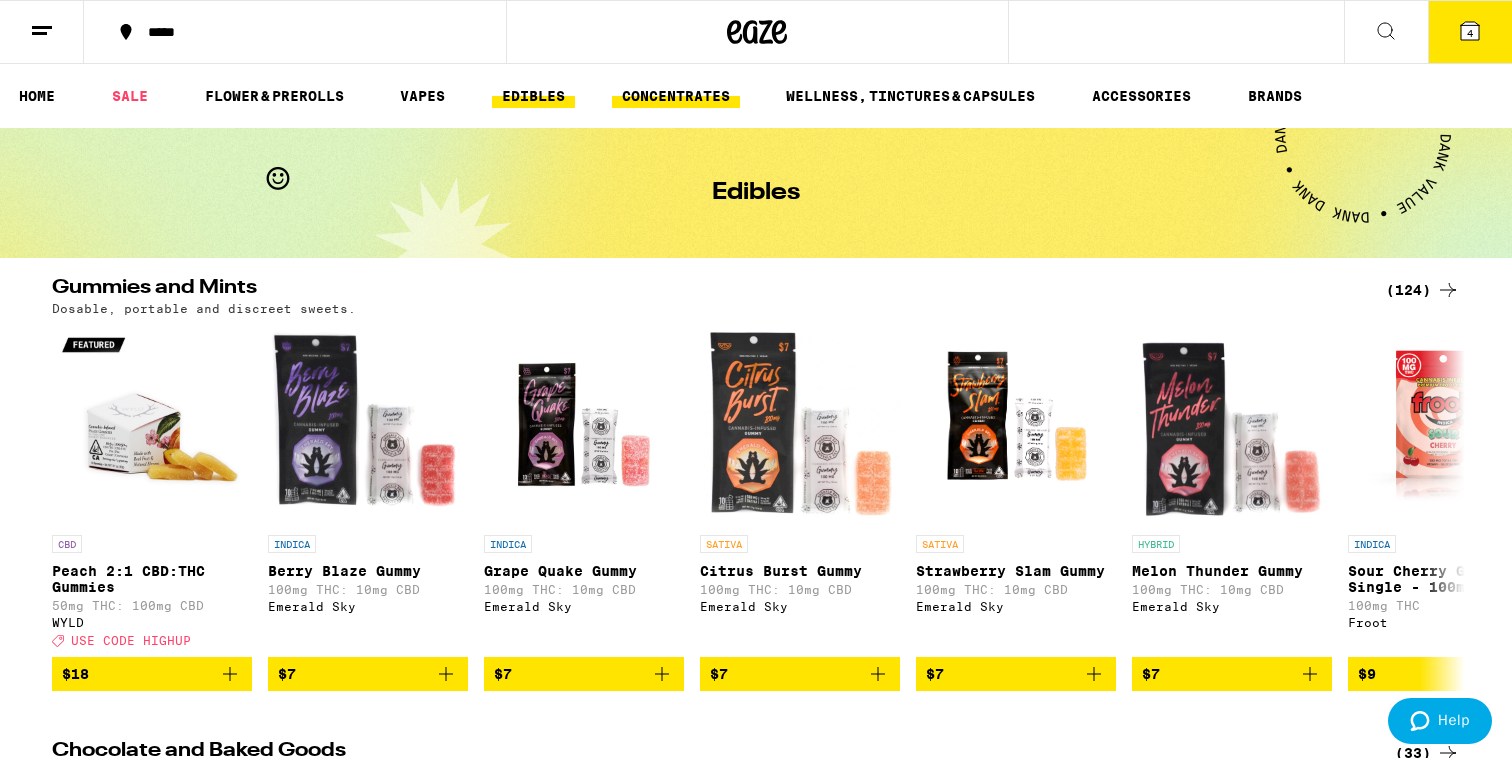 click on "CONCENTRATES" at bounding box center [676, 96] 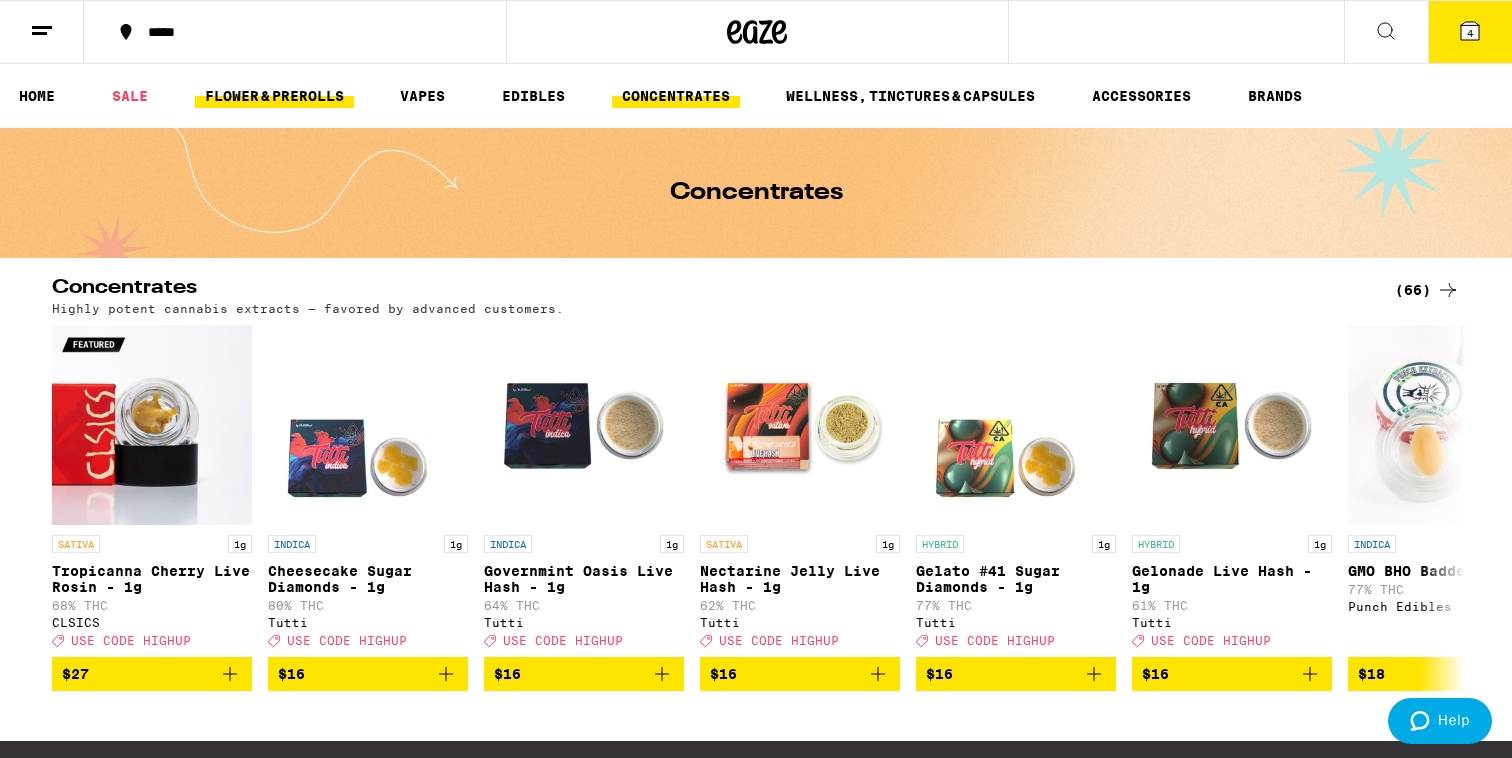 click on "FLOWER & PREROLLS" at bounding box center (274, 96) 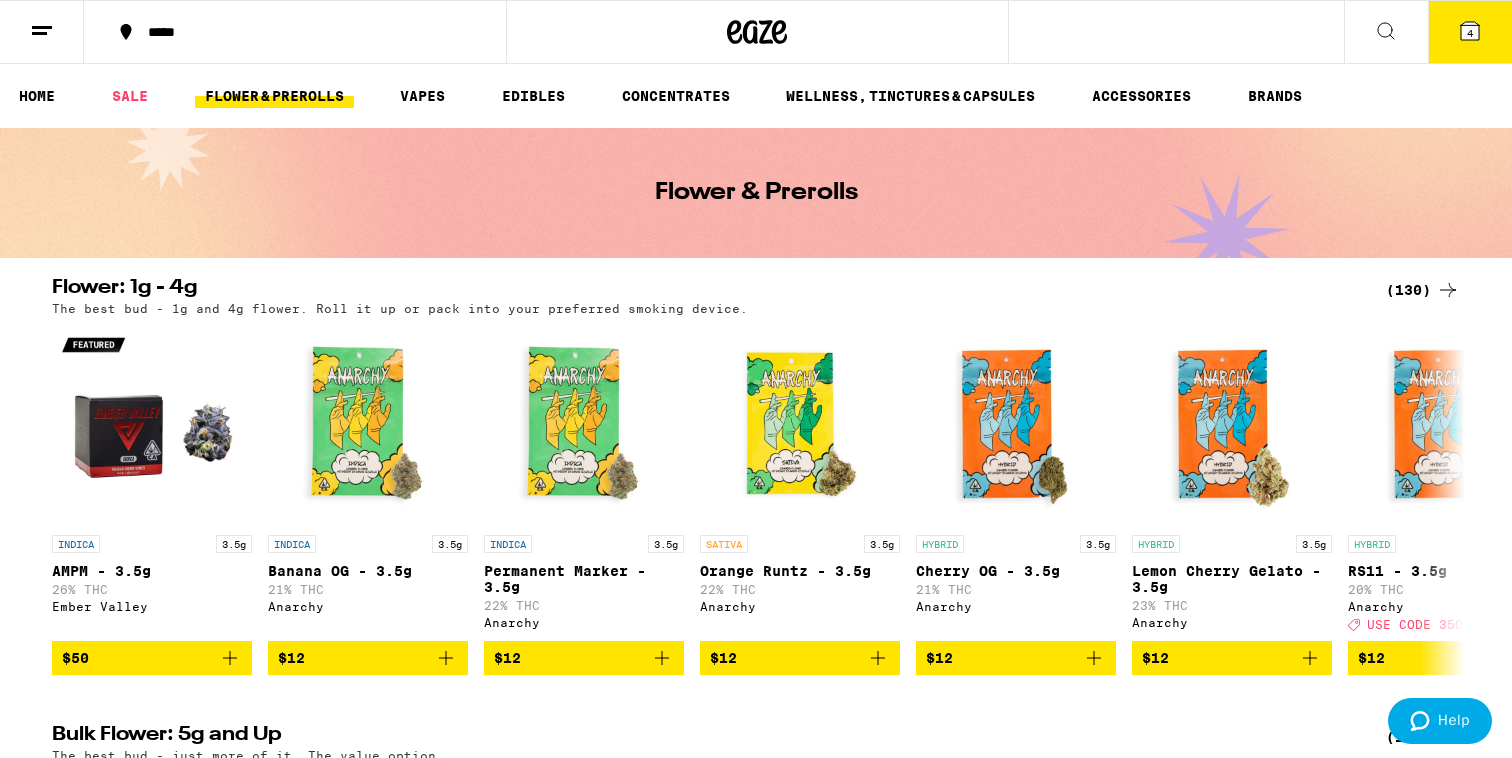 click on "FLOWER & PREROLLS" at bounding box center [274, 96] 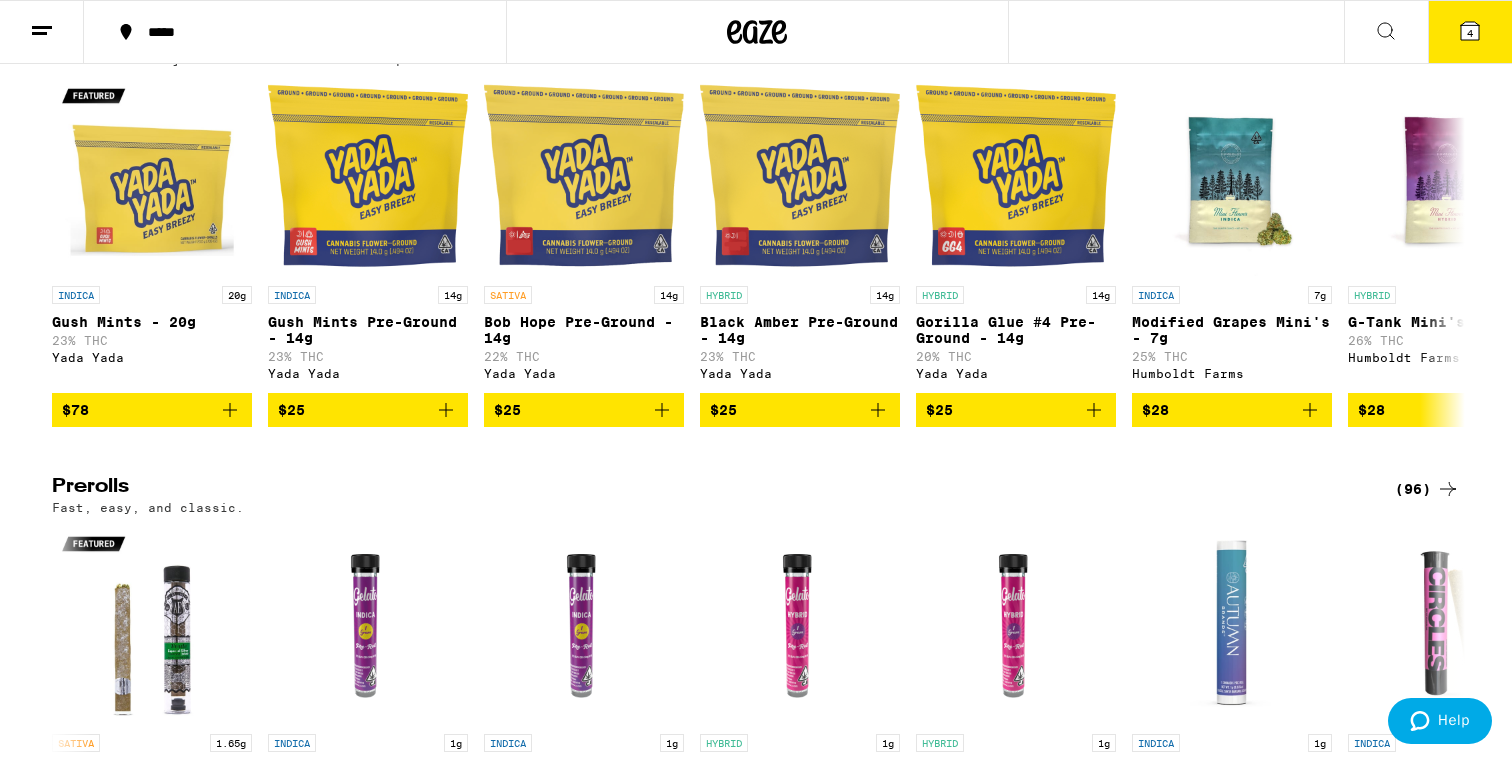 scroll, scrollTop: 0, scrollLeft: 0, axis: both 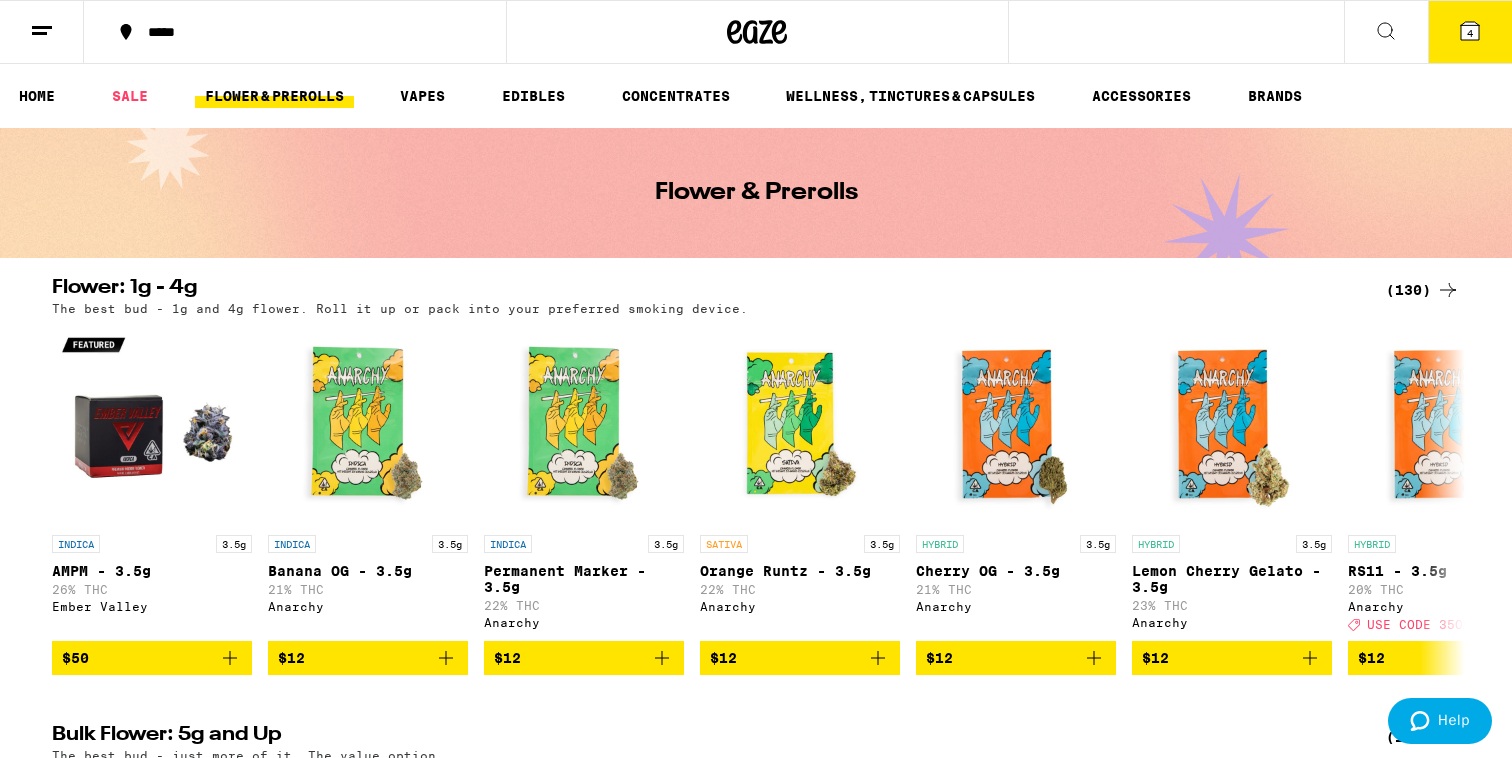 click 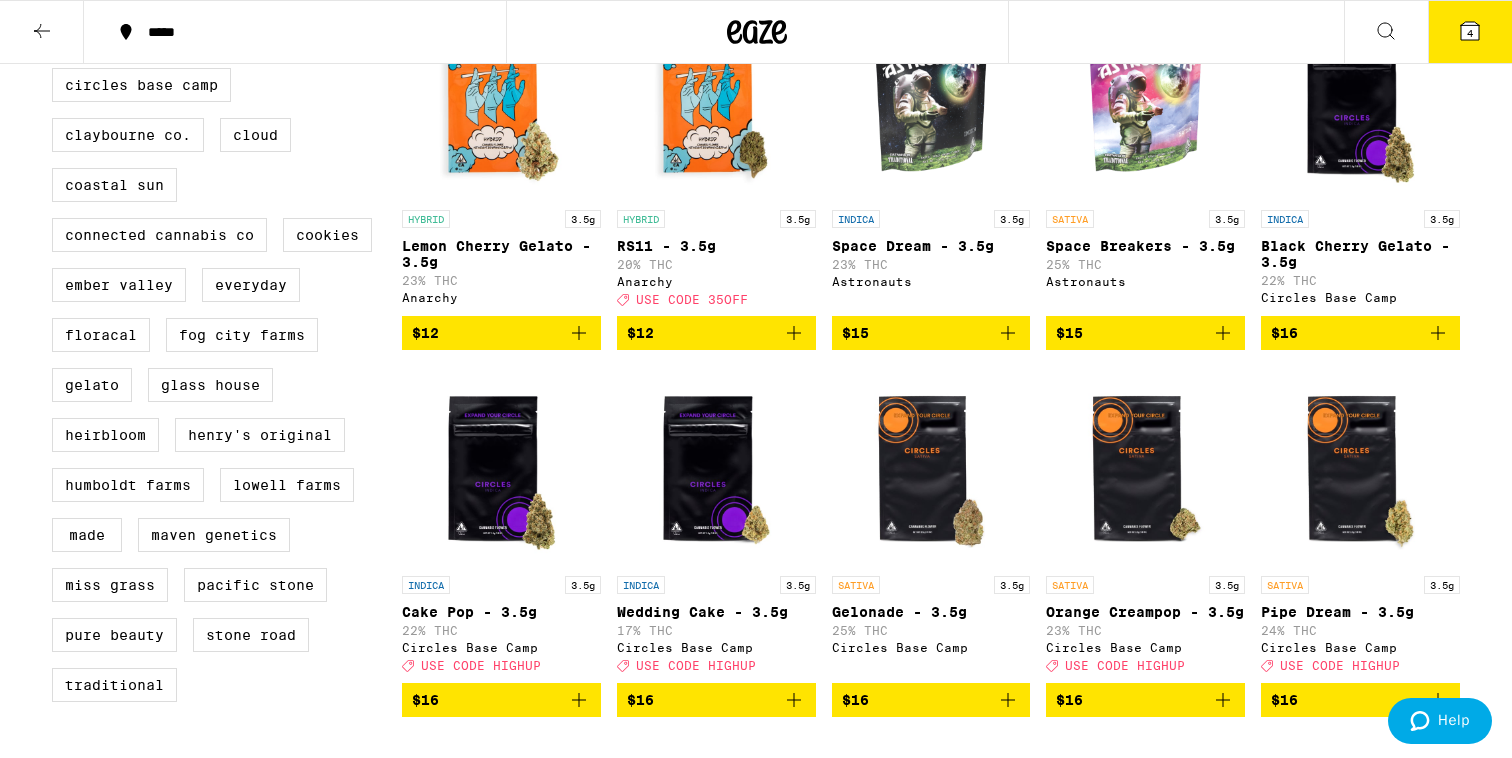 scroll, scrollTop: 634, scrollLeft: 0, axis: vertical 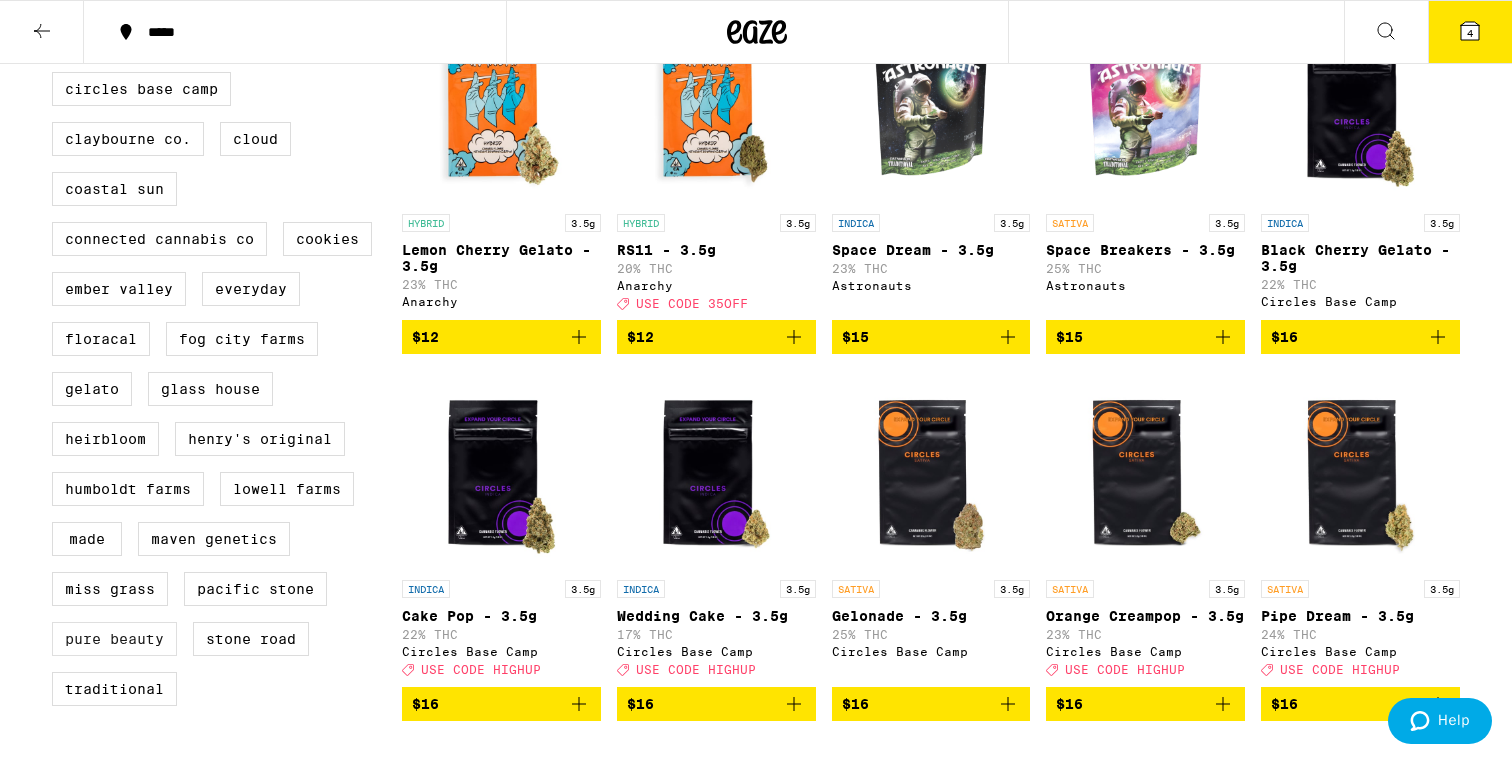 click on "Pure Beauty" at bounding box center [114, 639] 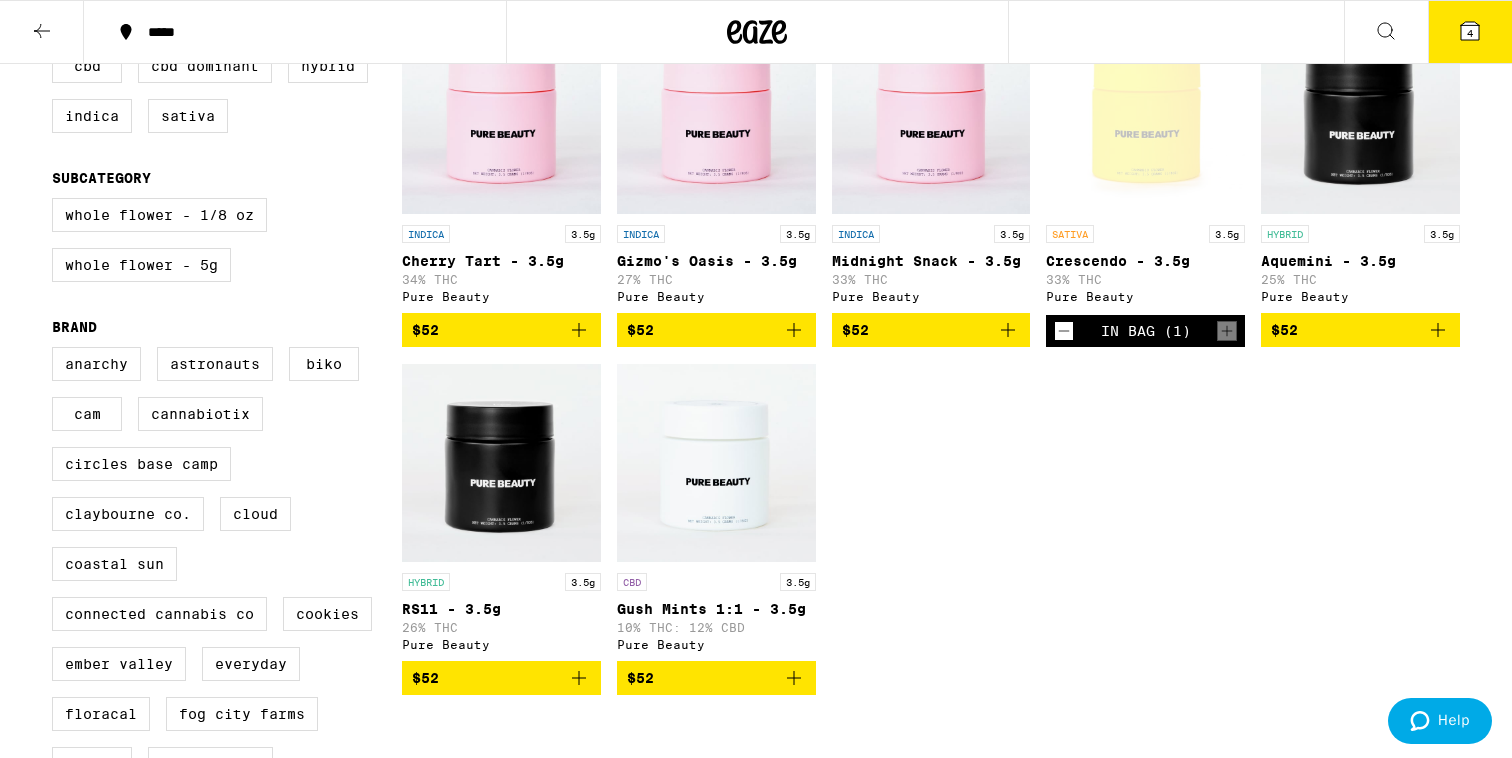 scroll, scrollTop: 0, scrollLeft: 0, axis: both 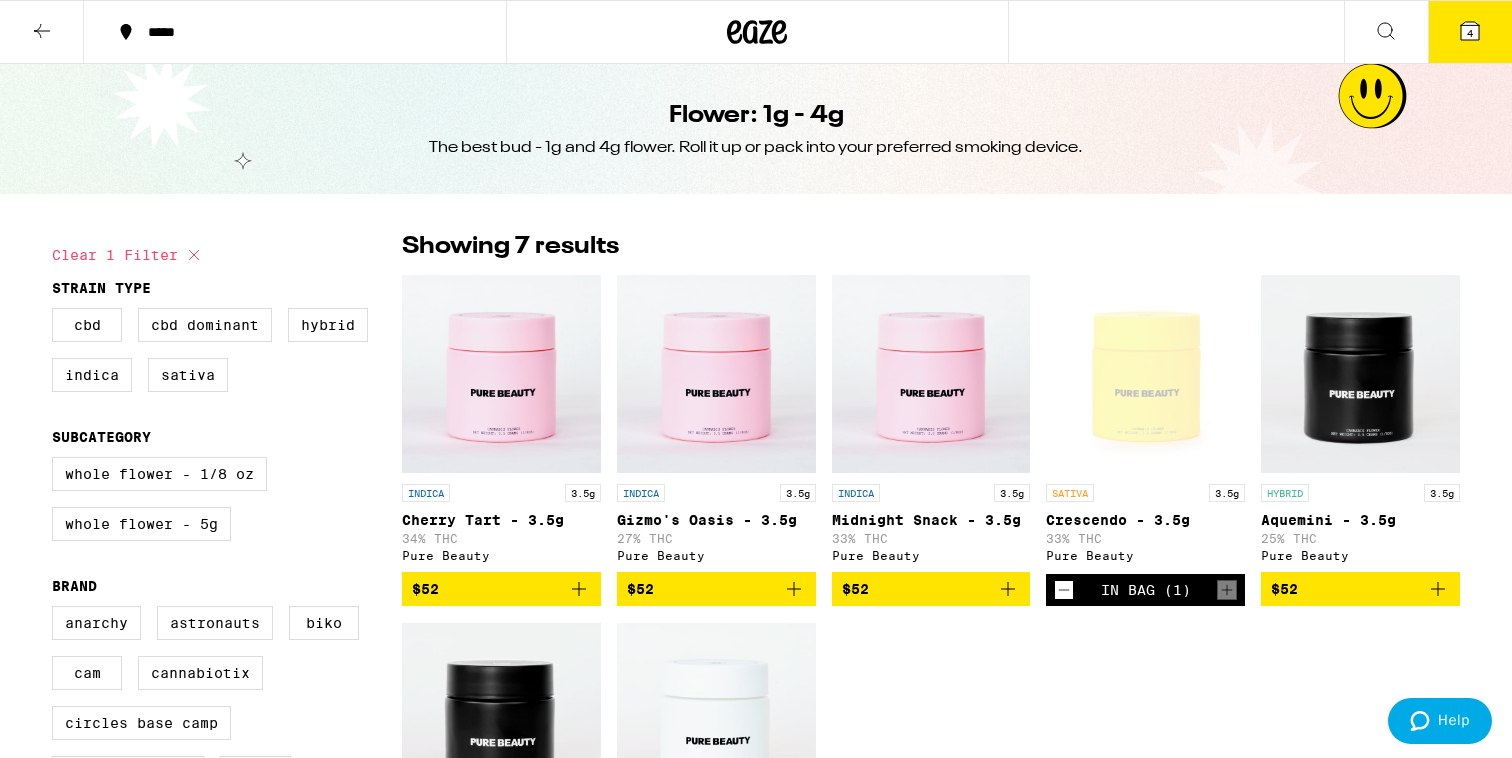 click on "4" at bounding box center (1470, 32) 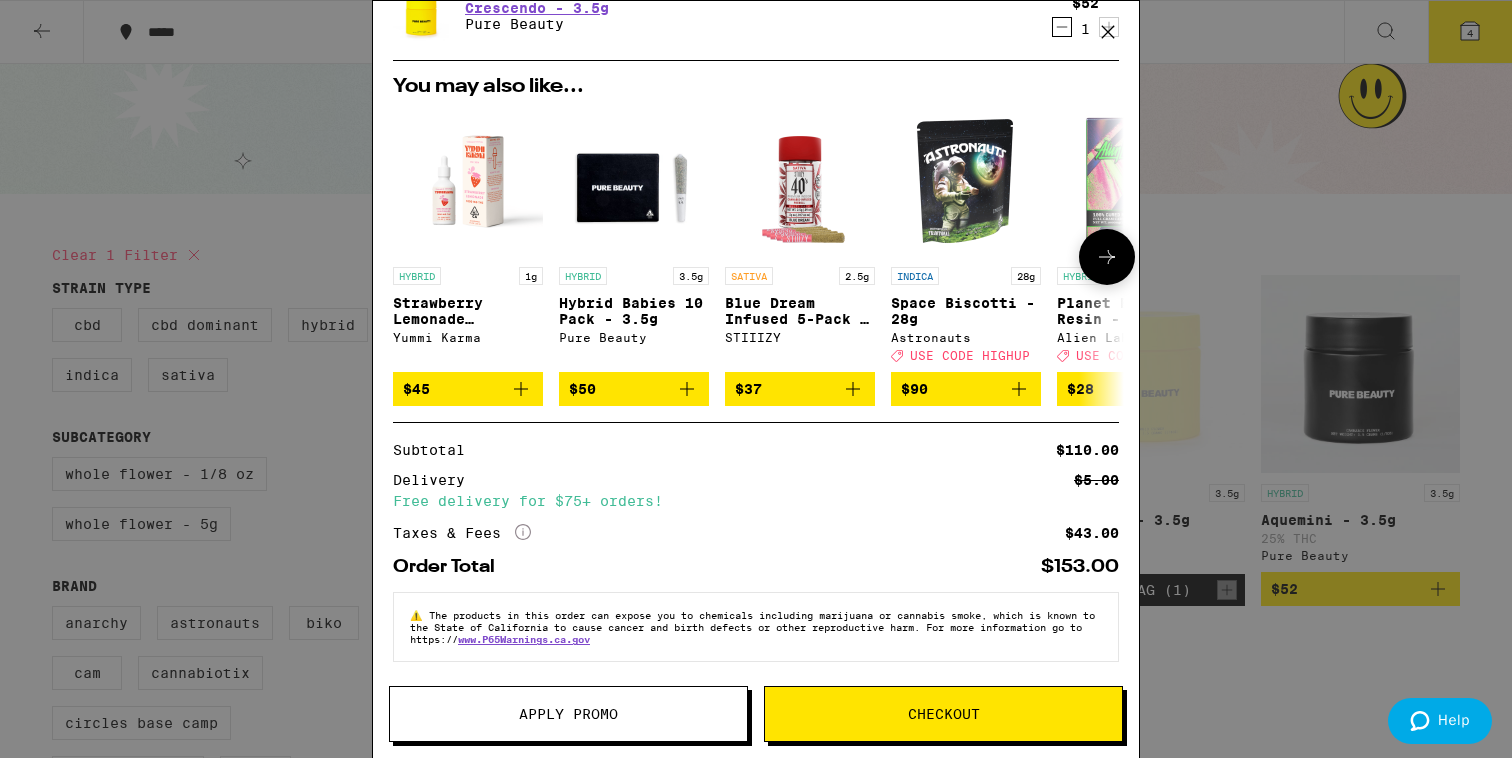 scroll, scrollTop: 308, scrollLeft: 0, axis: vertical 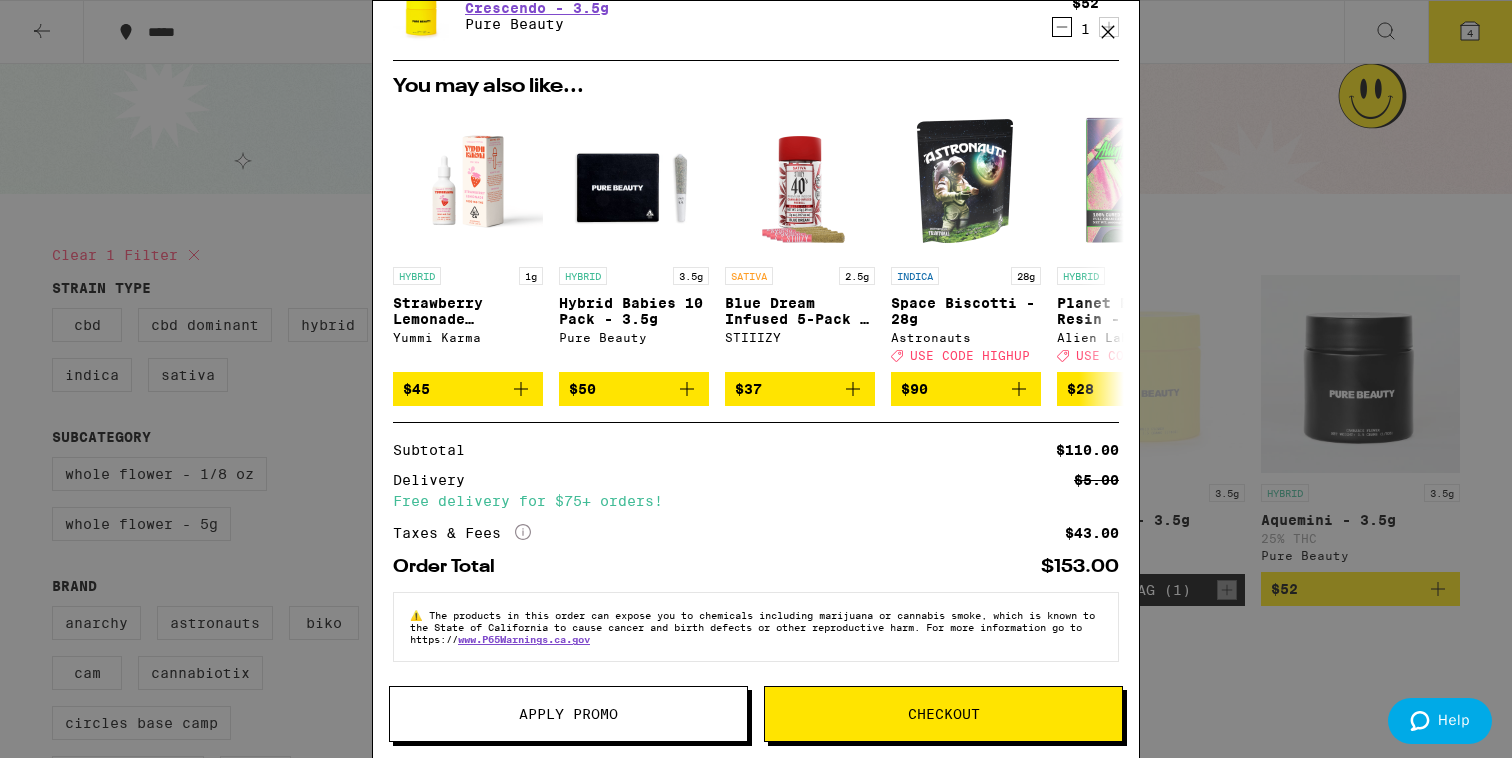 click on "Your Cart Sativa - Babies 10 Pack - 3.5g Pure Beauty $50 1 1 1/4" Classic Cones 6-Pack RAW $5 1 Mouth Clipper Lighter Eaze Accessories $3 1 Crescendo - 3.5g Pure Beauty $52 1 You may also like... HYBRID 1g Strawberry Lemonade Tincture - 1000mg Yummi Karma $45 HYBRID 3.5g Babies 10 Pack - 3.5g Pure Beauty $50 SATIVA 2.5g Blue Dream Infused 5-Pack - 2.5g STIIIZY $37 INDICA 28g Space Biscotti - 28g Astronauts Deal Created with Sketch. USE CODE HIGHUP $90 HYBRID 1g Planet Red Cured Resin - 1g Alien Labs Deal Created with Sketch. USE CODE HIGHUP $28 INDICA 4g Kush Mints - 4g Lowell Farms Deal Created with Sketch. USE CODE 35OFF $33 SATIVA 3.5g Tequila Sunrise - 3.5g Cookies Deal Created with Sketch. USE CODE 35OFF $40 INDICA 3.5g Tiger King - 3.5g Ember Valley Deal Created with Sketch. USE CODE HIGHUP $50 SATIVA 3.5g Headmount - 3.5g Ember Valley Deal Created with Sketch. USE CODE HIGHUP $50 SATIVA 3.5g Melon Fizz - 3.5g Ember Valley Deal Created with Sketch. USE CODE 35OFF $50 Subtotal $110.00 Delivery" at bounding box center [756, 379] 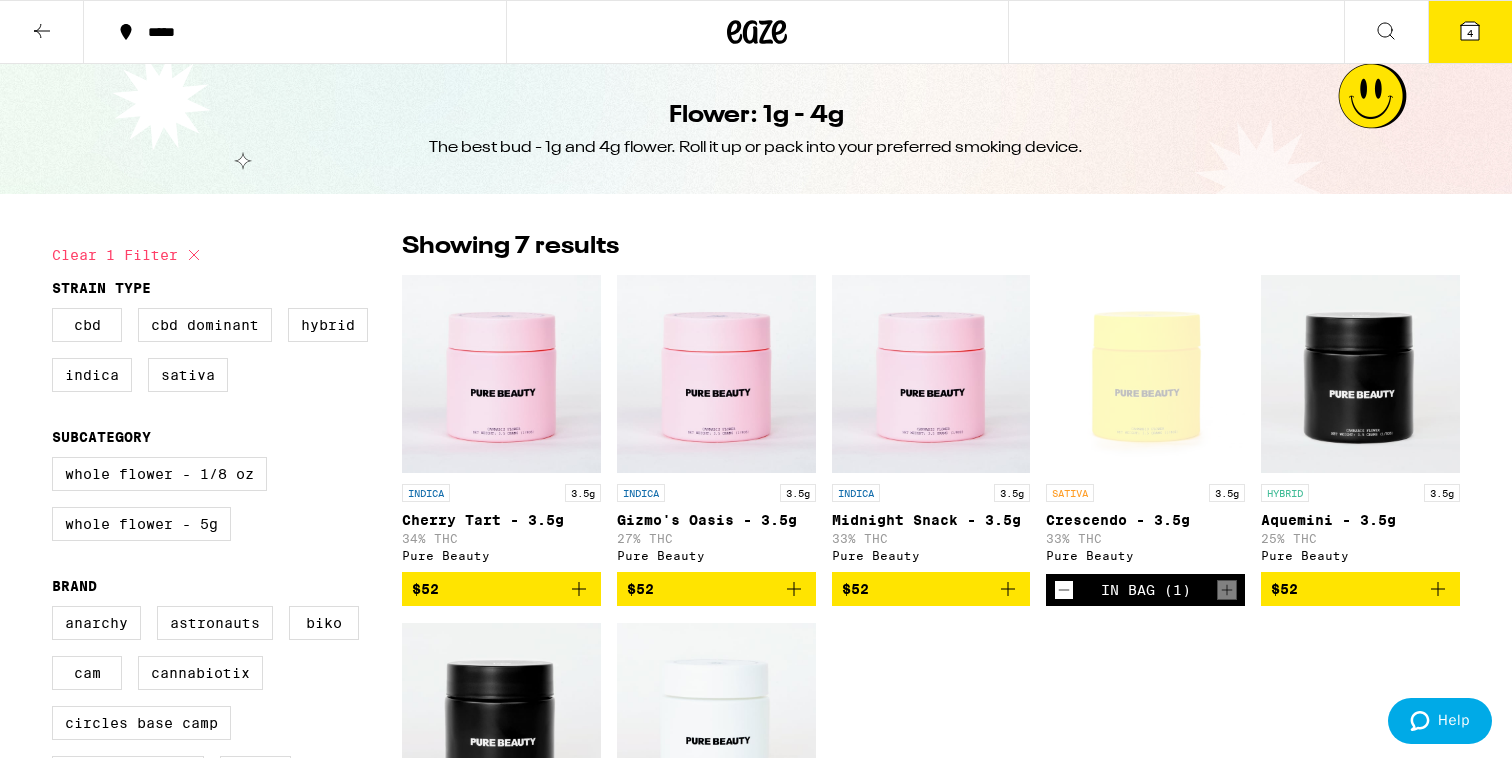 click 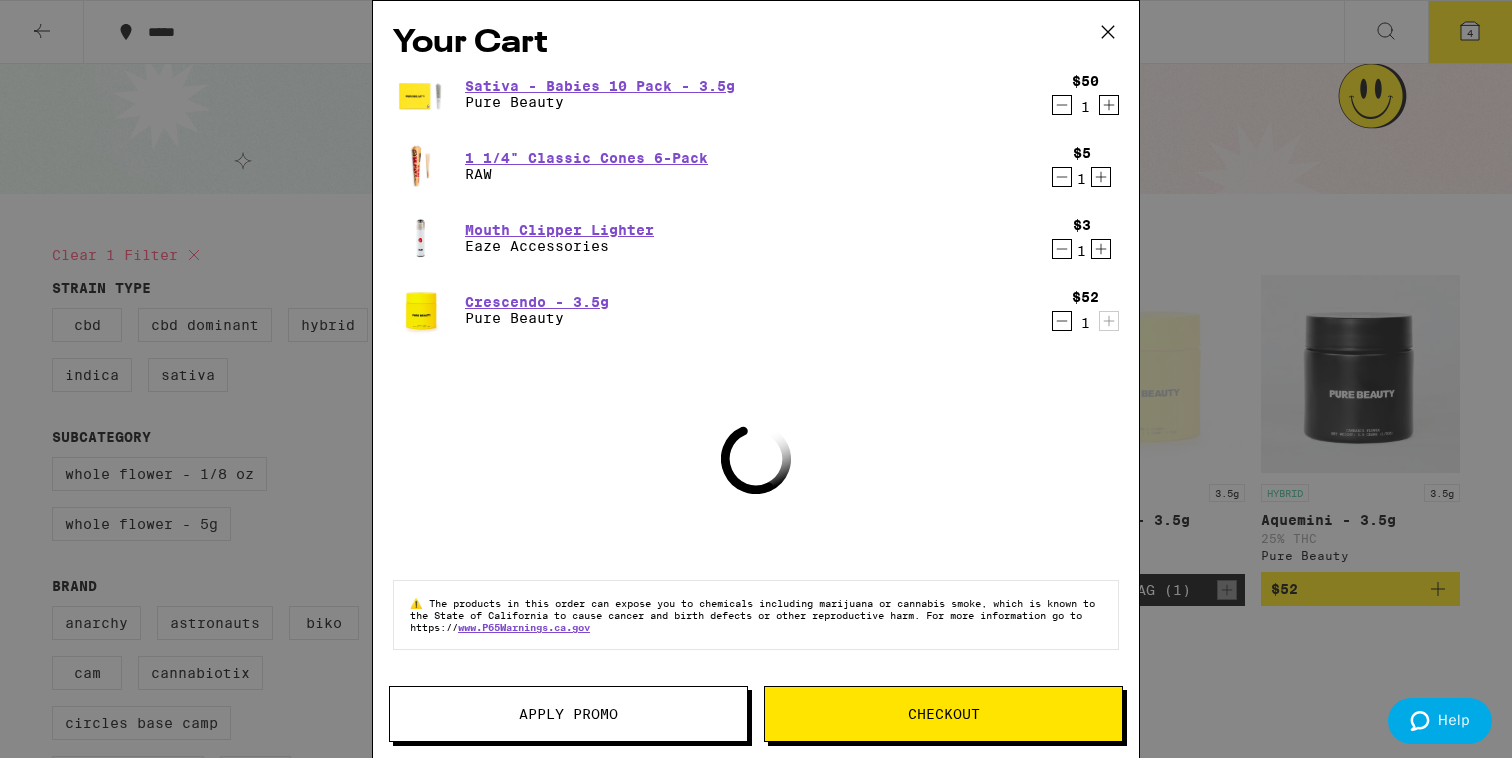 click on "Checkout" at bounding box center [944, 714] 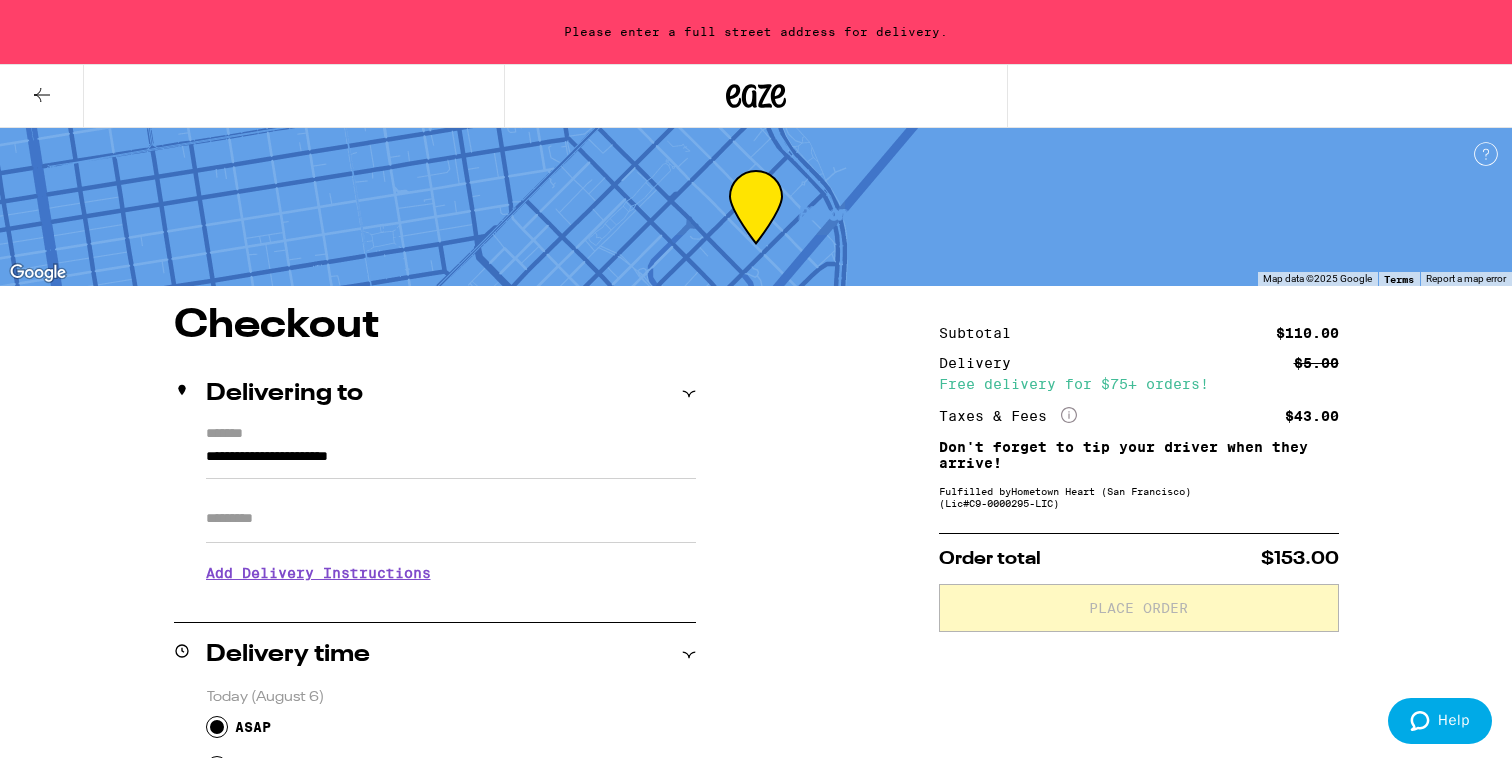 click on "**********" at bounding box center (451, 462) 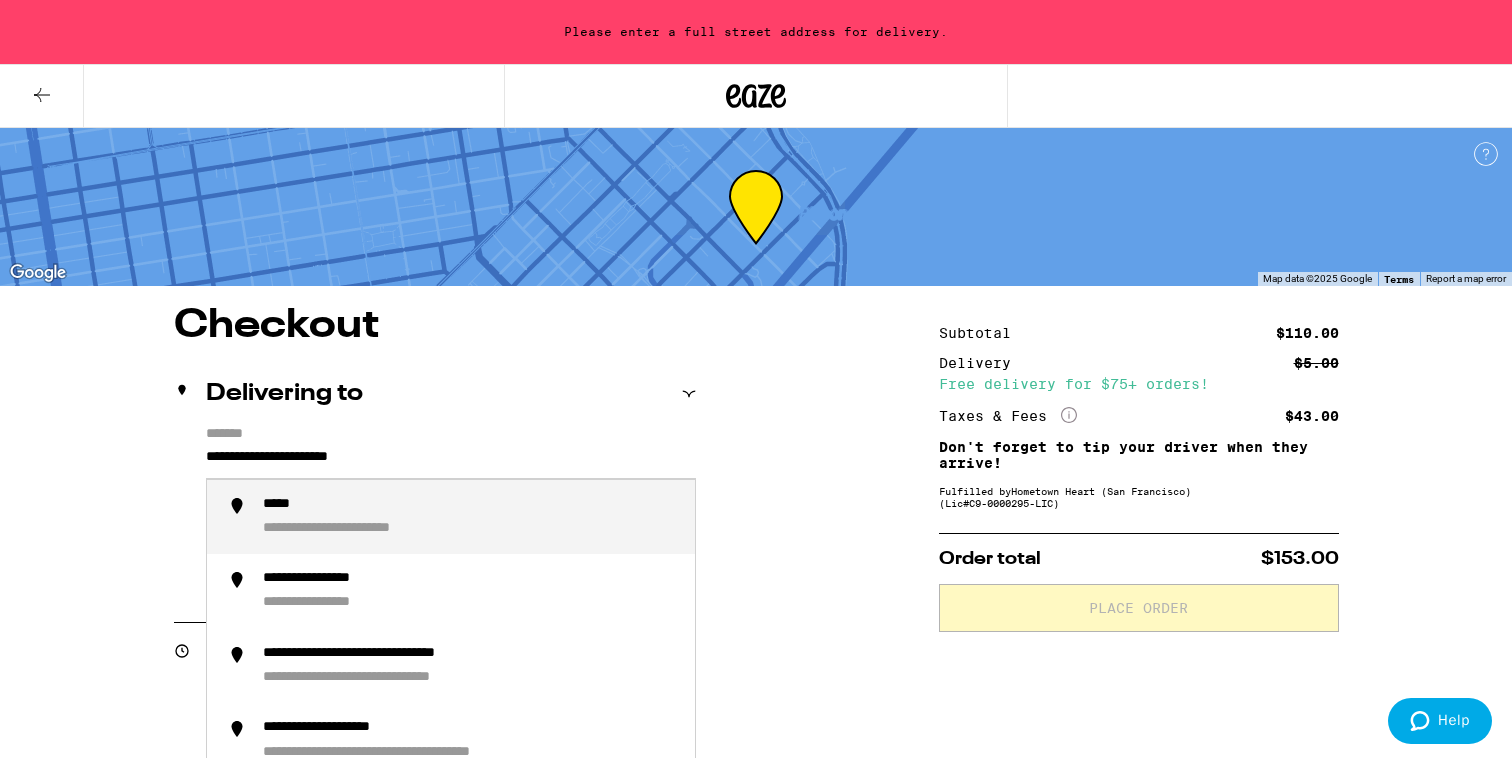 drag, startPoint x: 431, startPoint y: 455, endPoint x: 431, endPoint y: 419, distance: 36 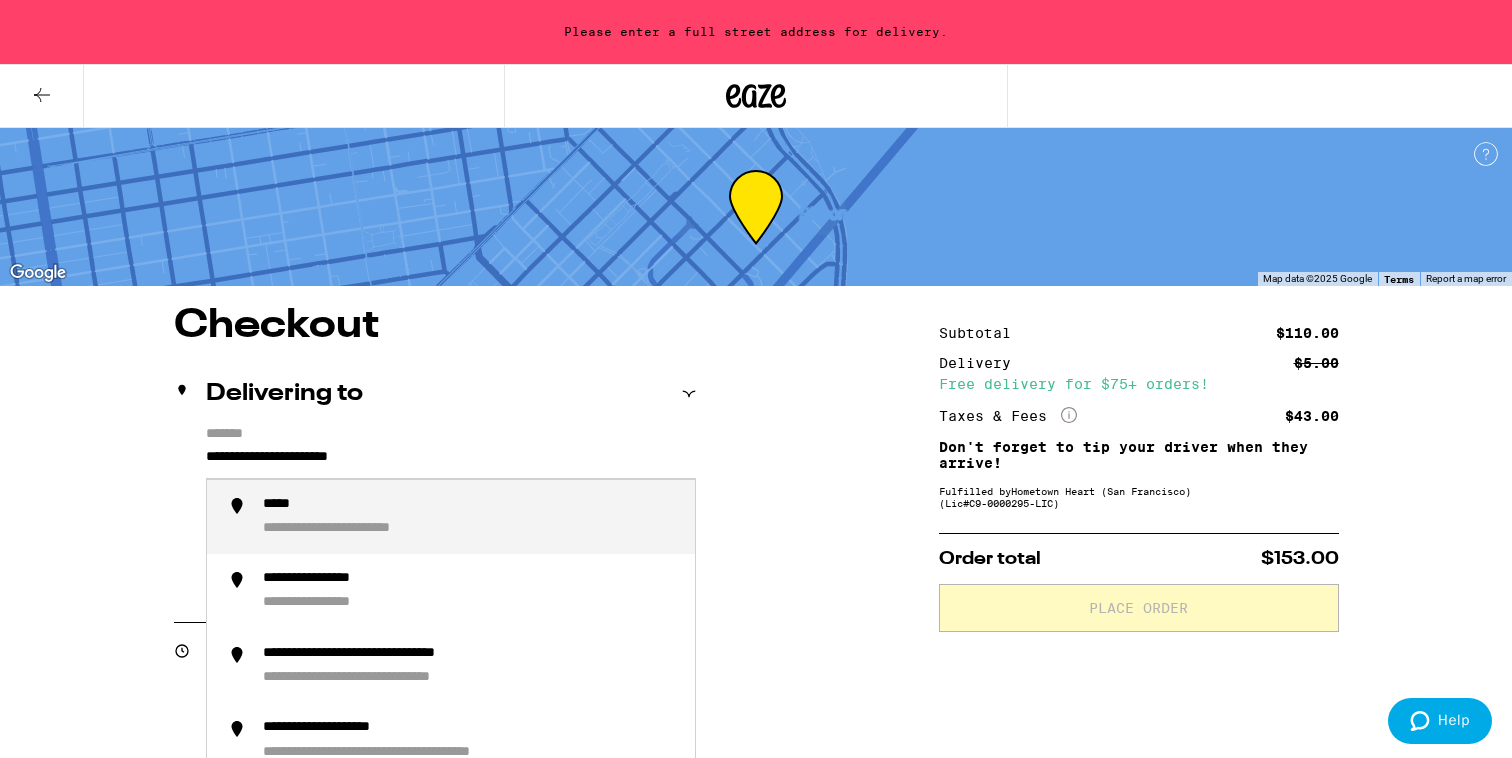 click on "[ADDRESS] Apt/Suite Add Delivery Instructions We'll contact you at [PHONE] when we arrive Please knock or ring doorbell Meet me curbside Other Enter any other delivery instructions you want driver to know" at bounding box center [435, 492] 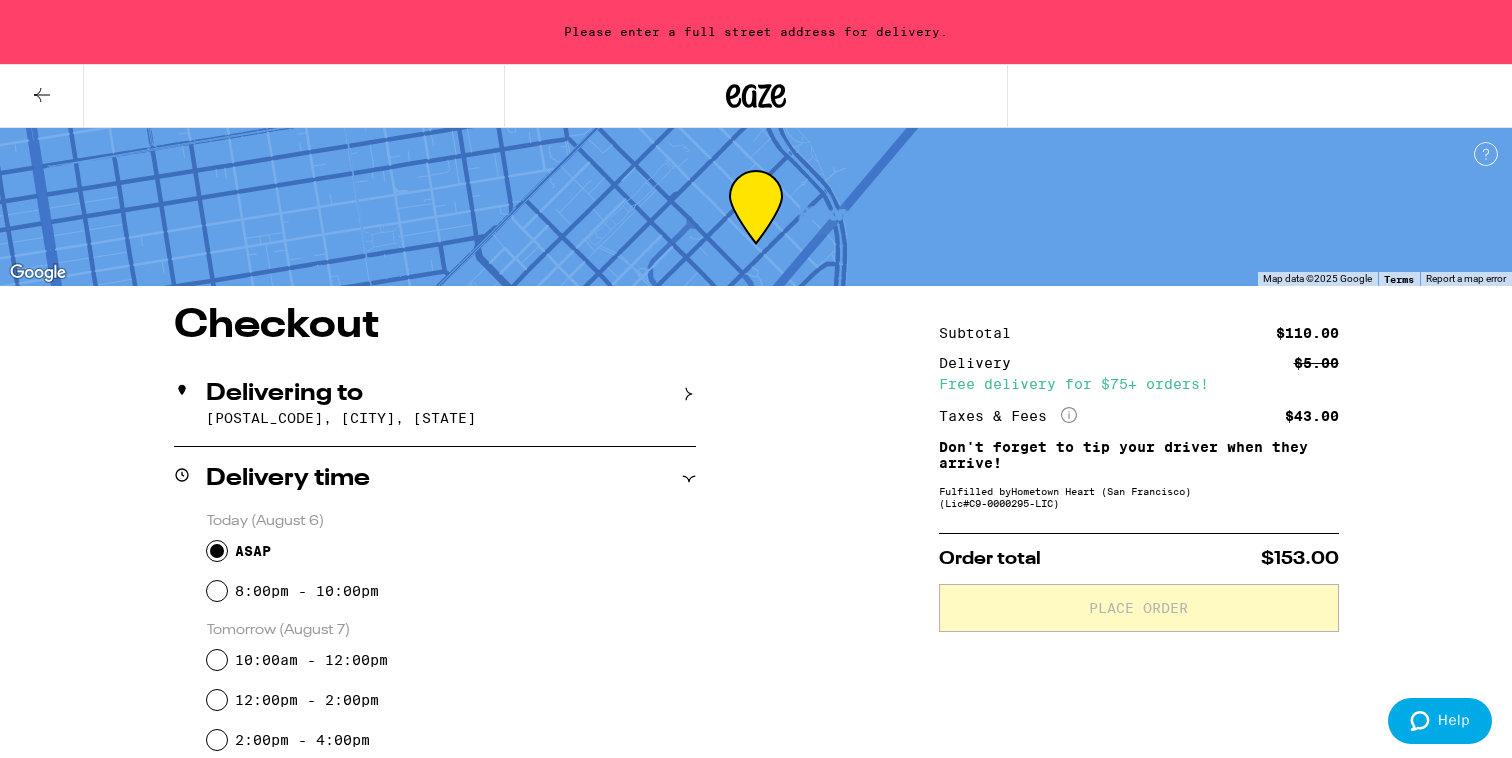 click on "Please enter a full street address for delivery." at bounding box center (756, 32) 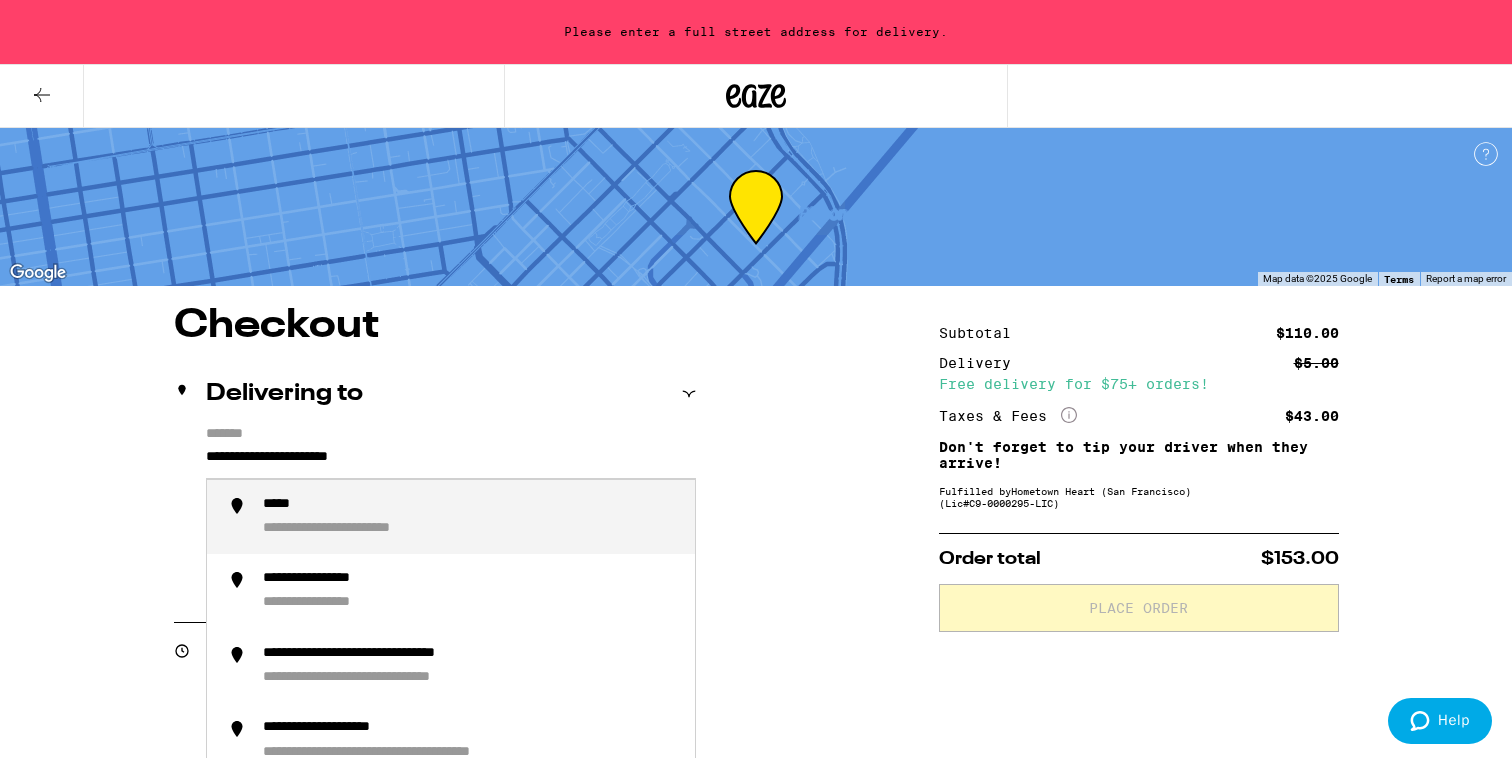 drag, startPoint x: 449, startPoint y: 455, endPoint x: 180, endPoint y: 464, distance: 269.1505 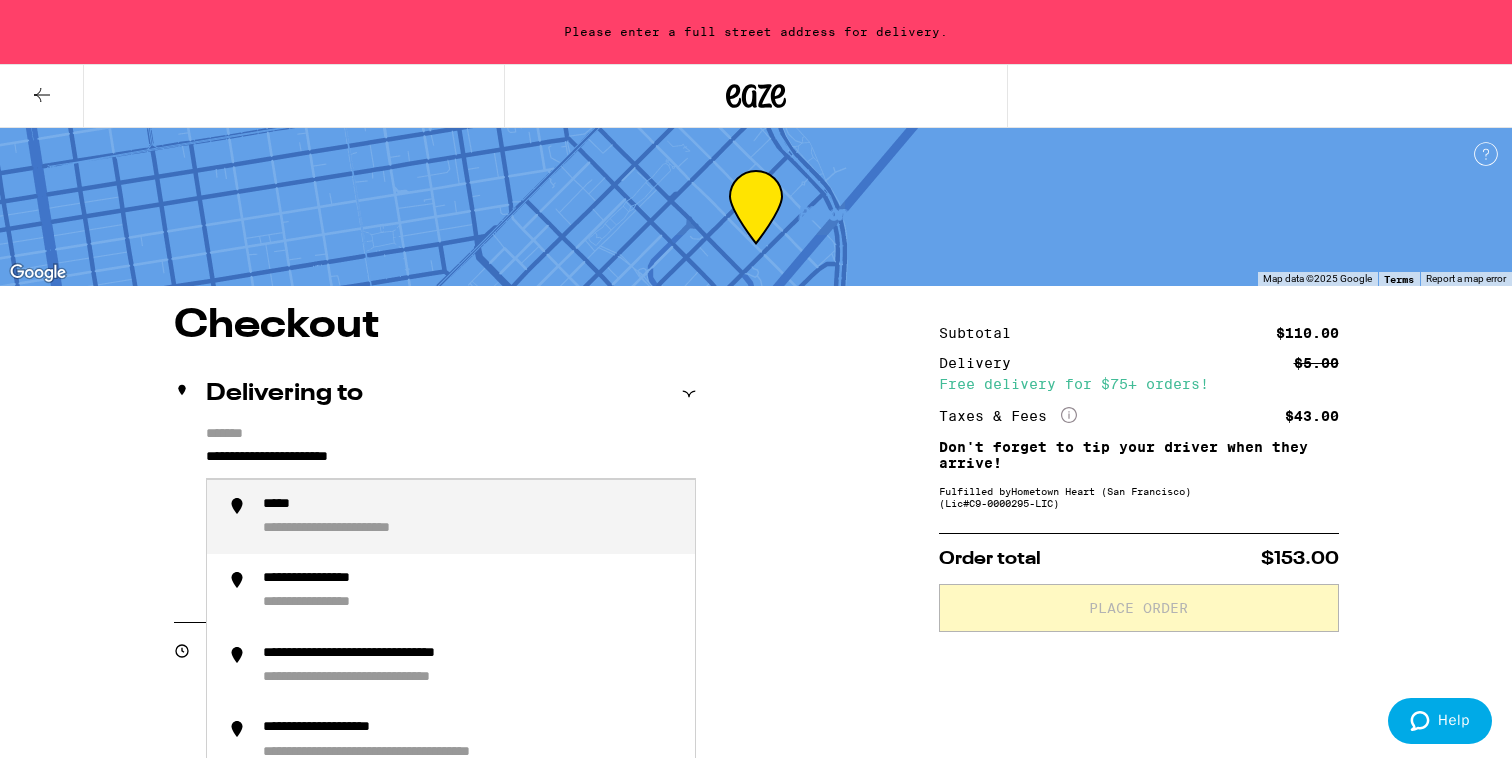 click on "[ADDRESS] Apt/Suite Add Delivery Instructions We'll contact you at [PHONE] when we arrive Please knock or ring doorbell Meet me curbside Other Enter any other delivery instructions you want driver to know" at bounding box center (435, 512) 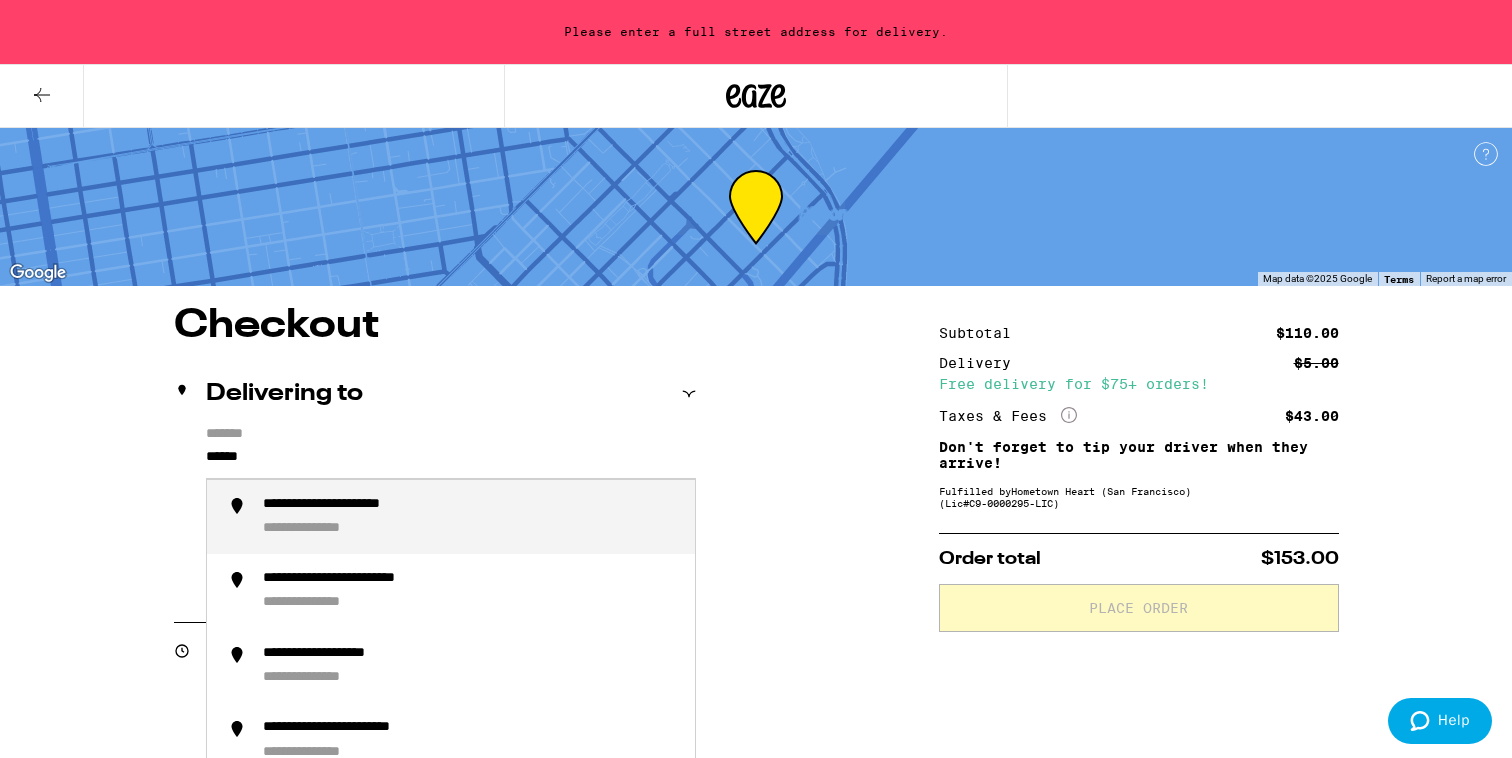 click on "**********" at bounding box center (471, 517) 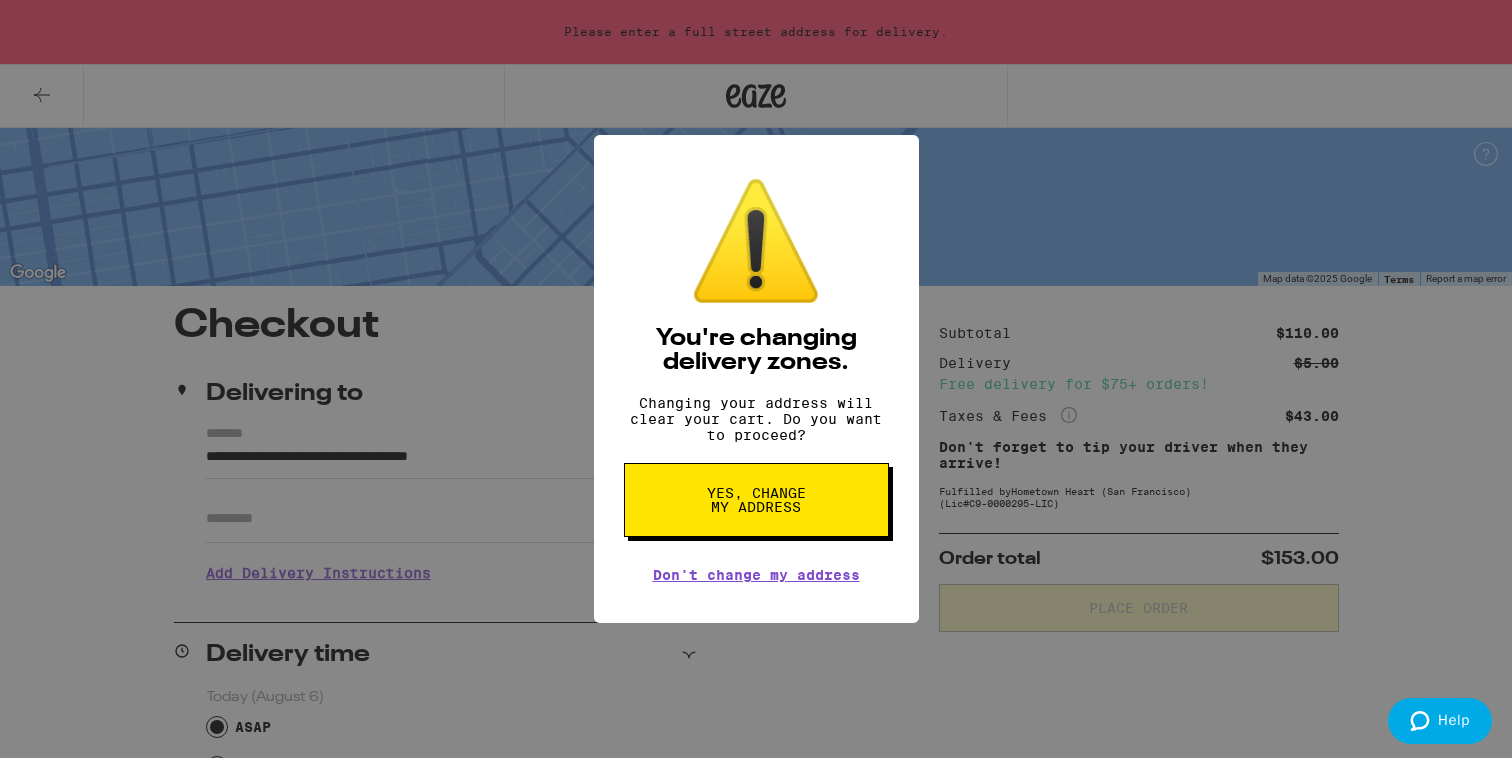 click on "⚠️ You're changing delivery zones. Changing your address will clear your cart. Do you want to proceed? Yes, change my address Don't change my address" at bounding box center [756, 379] 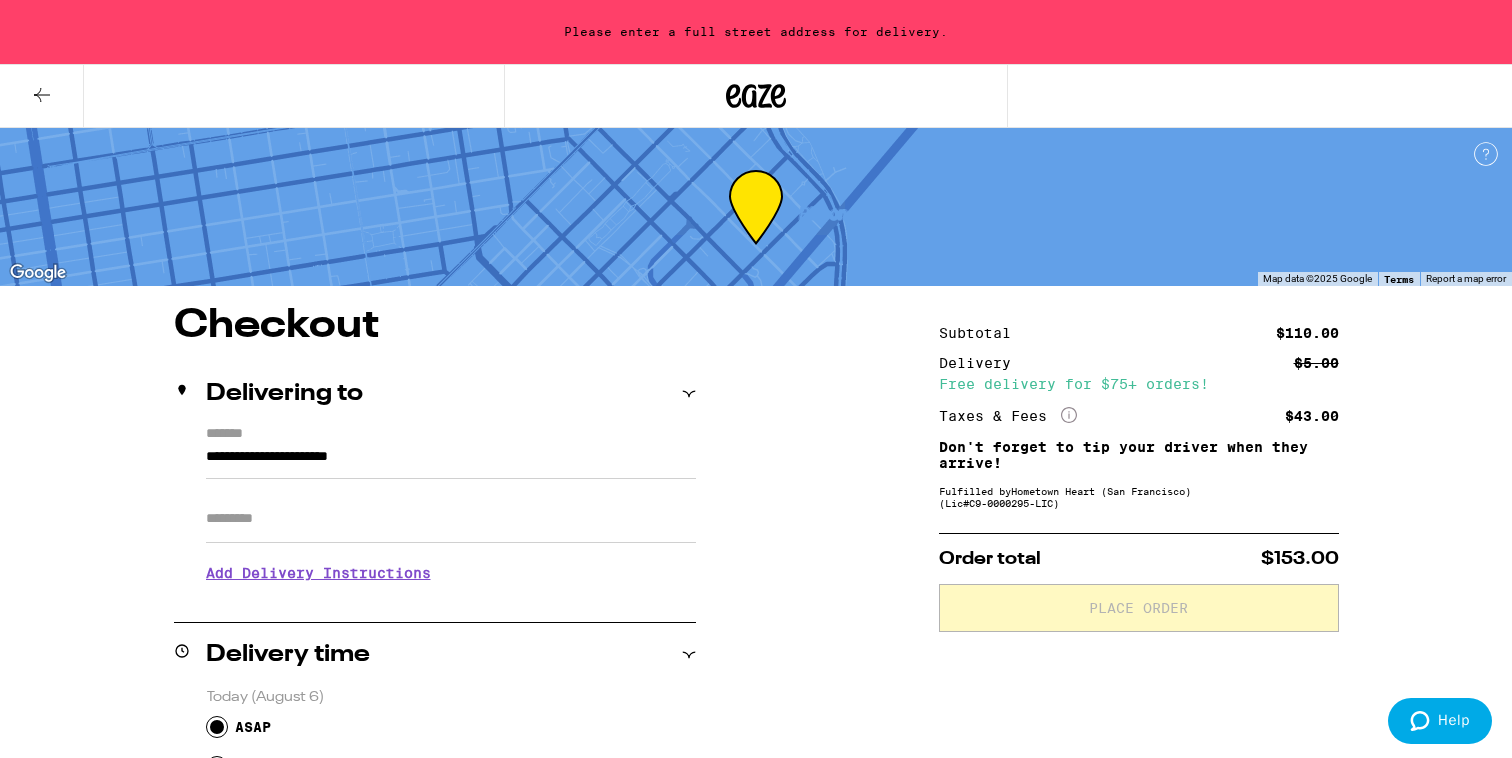 click on "Apt/Suite" at bounding box center [451, 519] 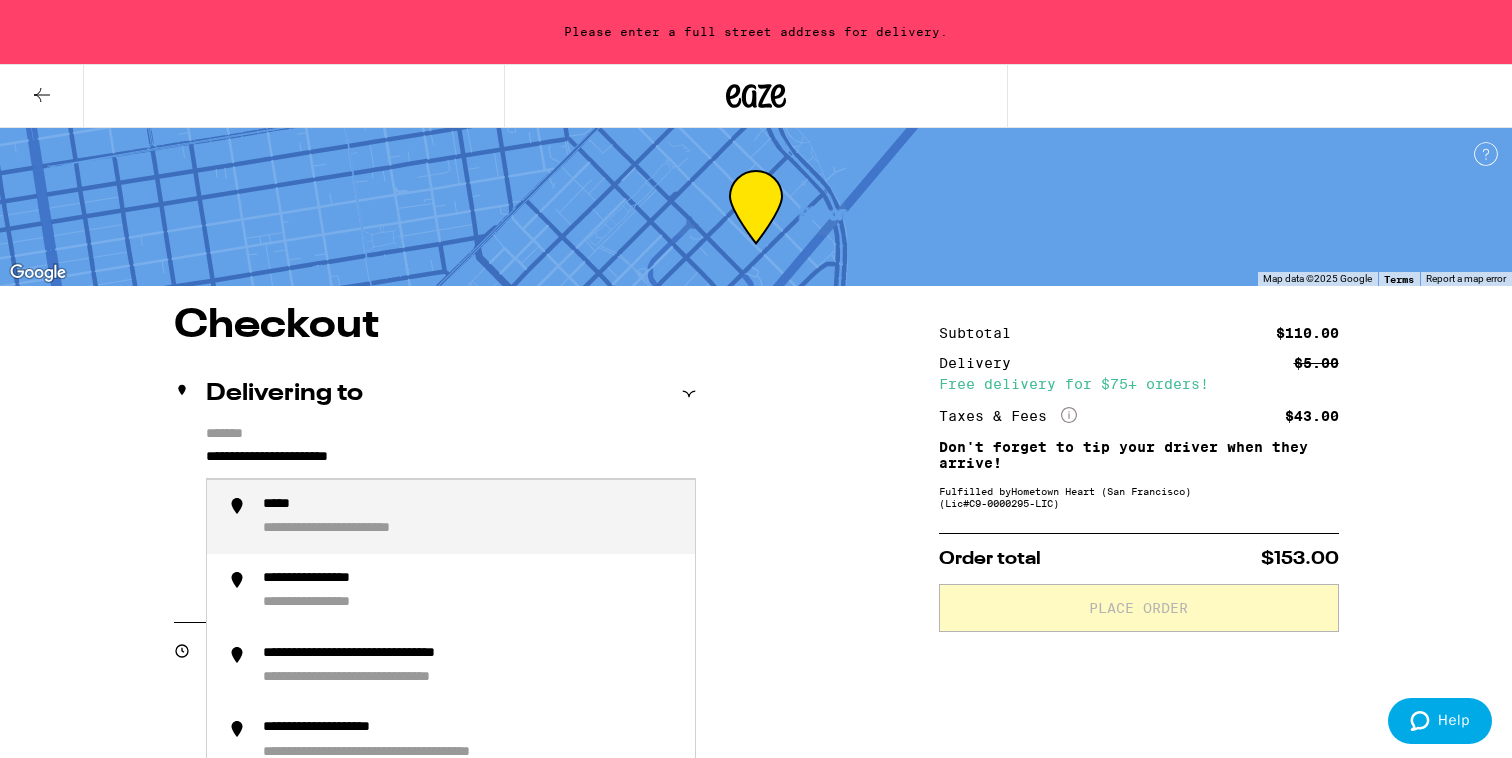 drag, startPoint x: 437, startPoint y: 454, endPoint x: 144, endPoint y: 444, distance: 293.1706 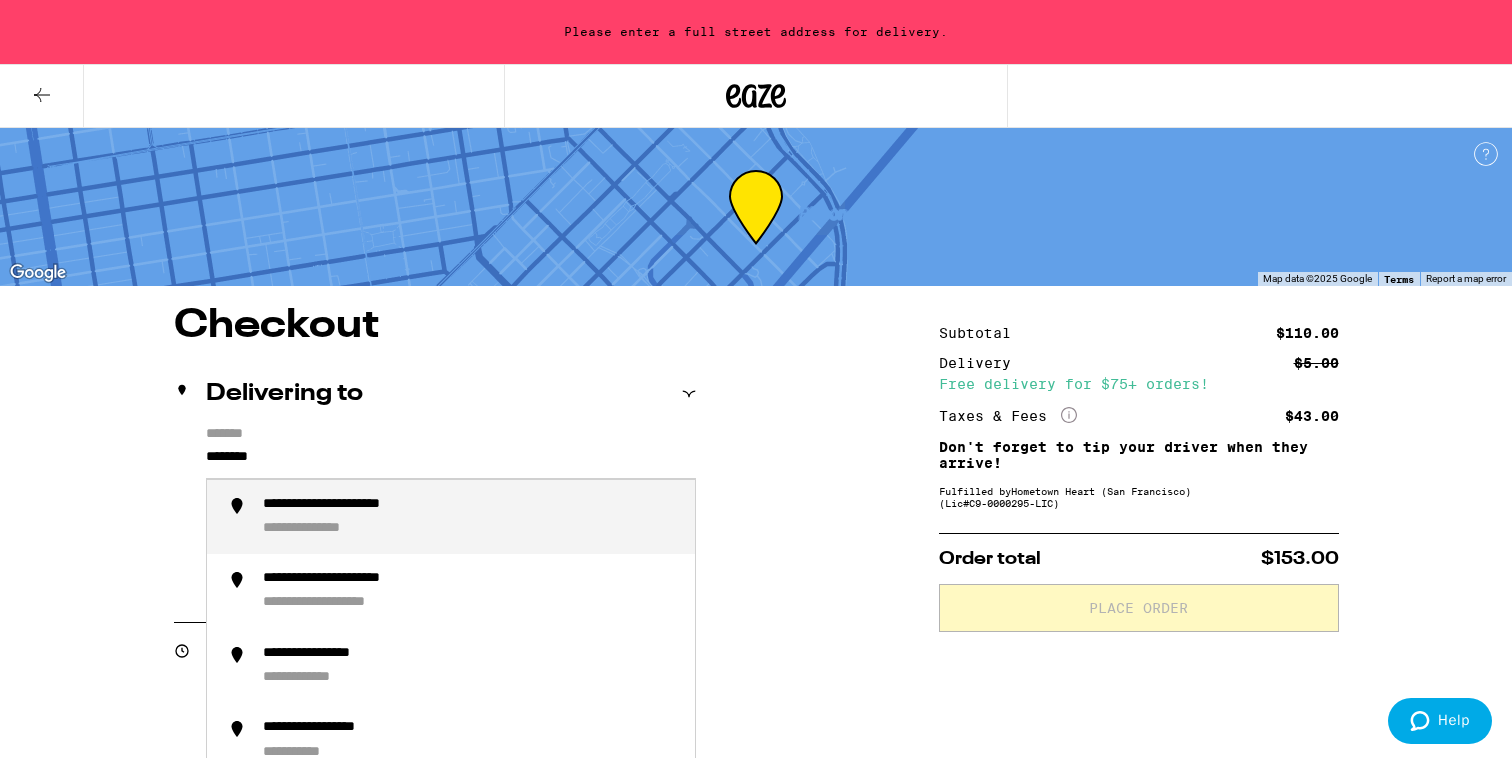 click on "**********" at bounding box center (471, 517) 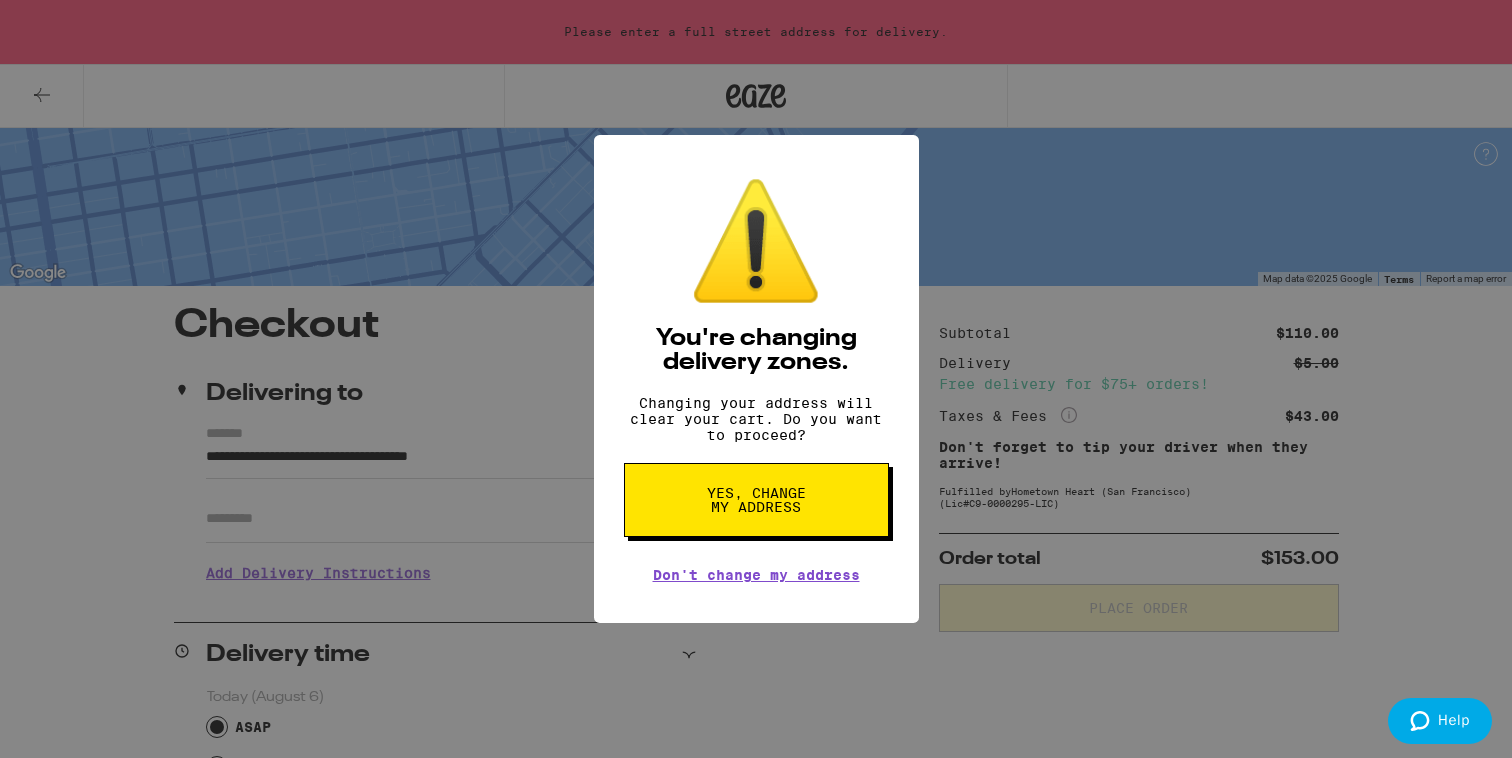 click on "Yes, change my address" at bounding box center (756, 500) 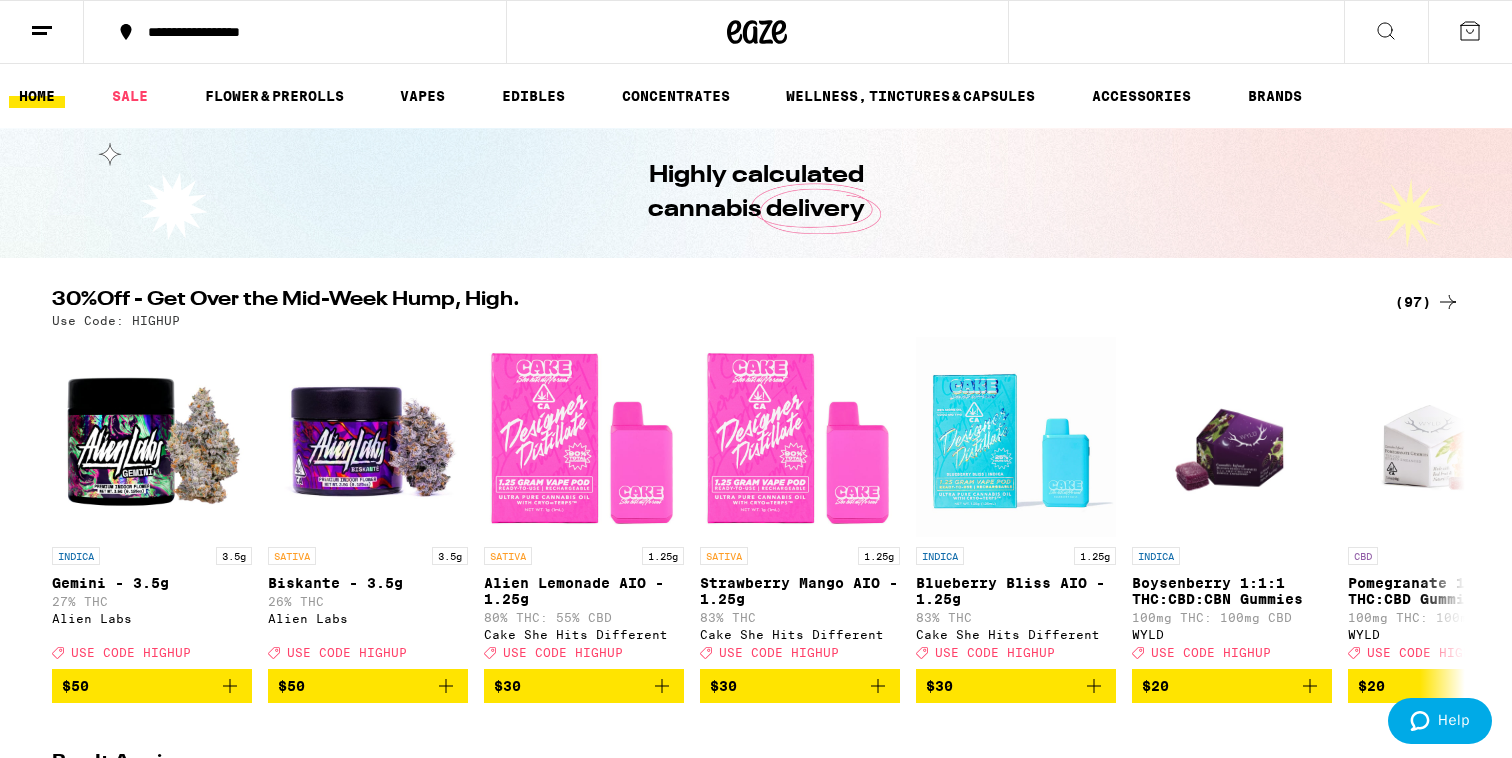 scroll, scrollTop: 0, scrollLeft: 0, axis: both 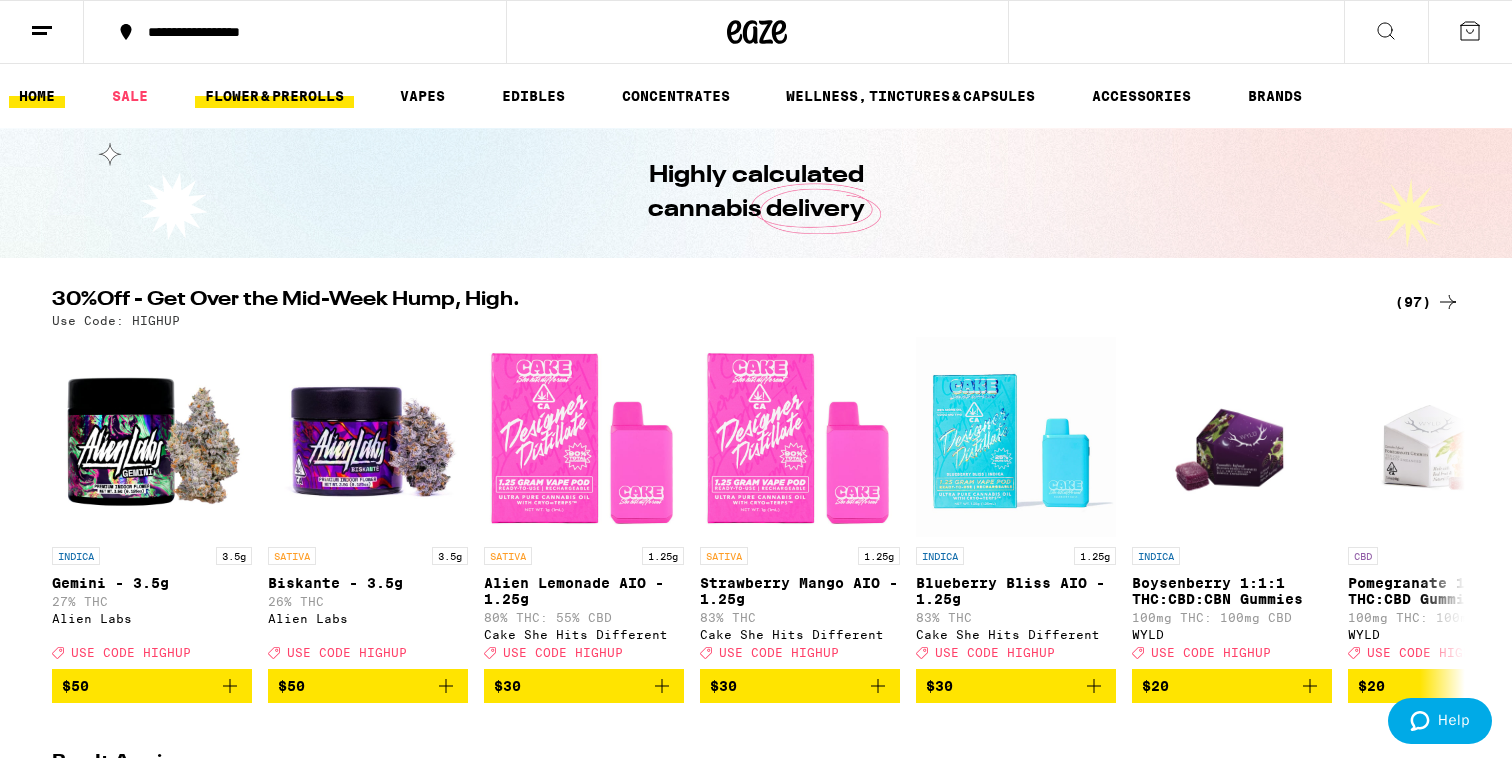 click on "FLOWER & PREROLLS" at bounding box center (274, 96) 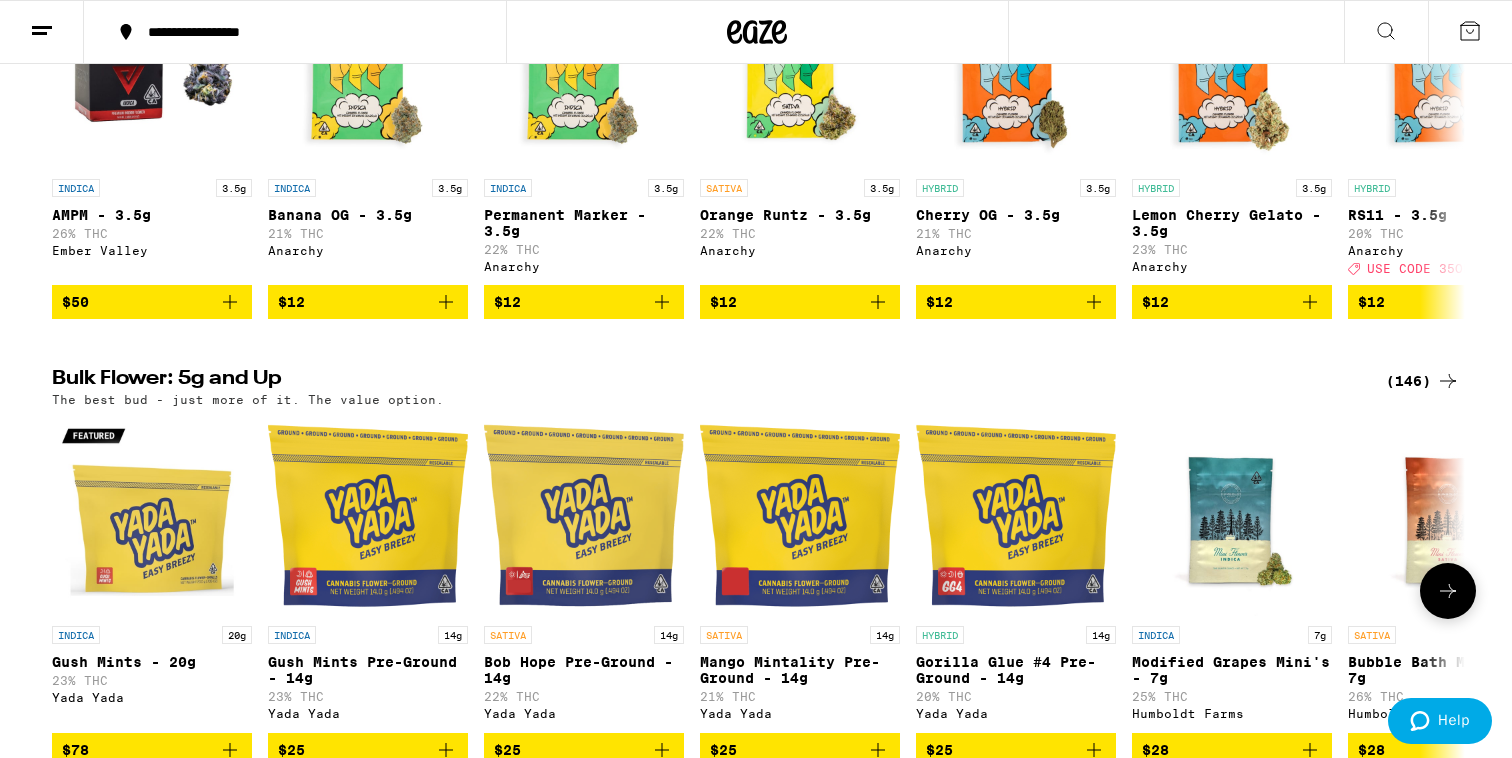 scroll, scrollTop: 0, scrollLeft: 0, axis: both 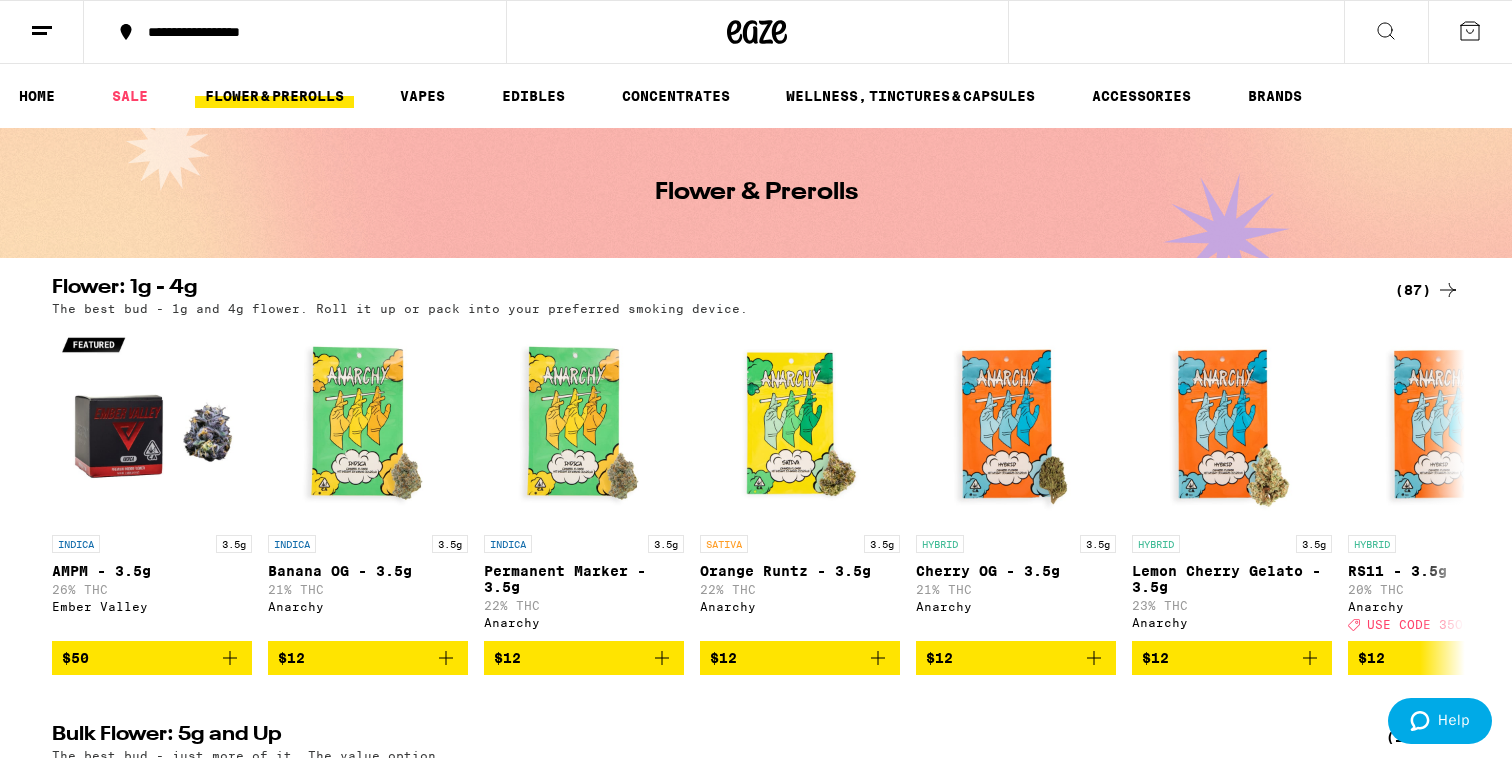 click on "(87)" at bounding box center (1427, 290) 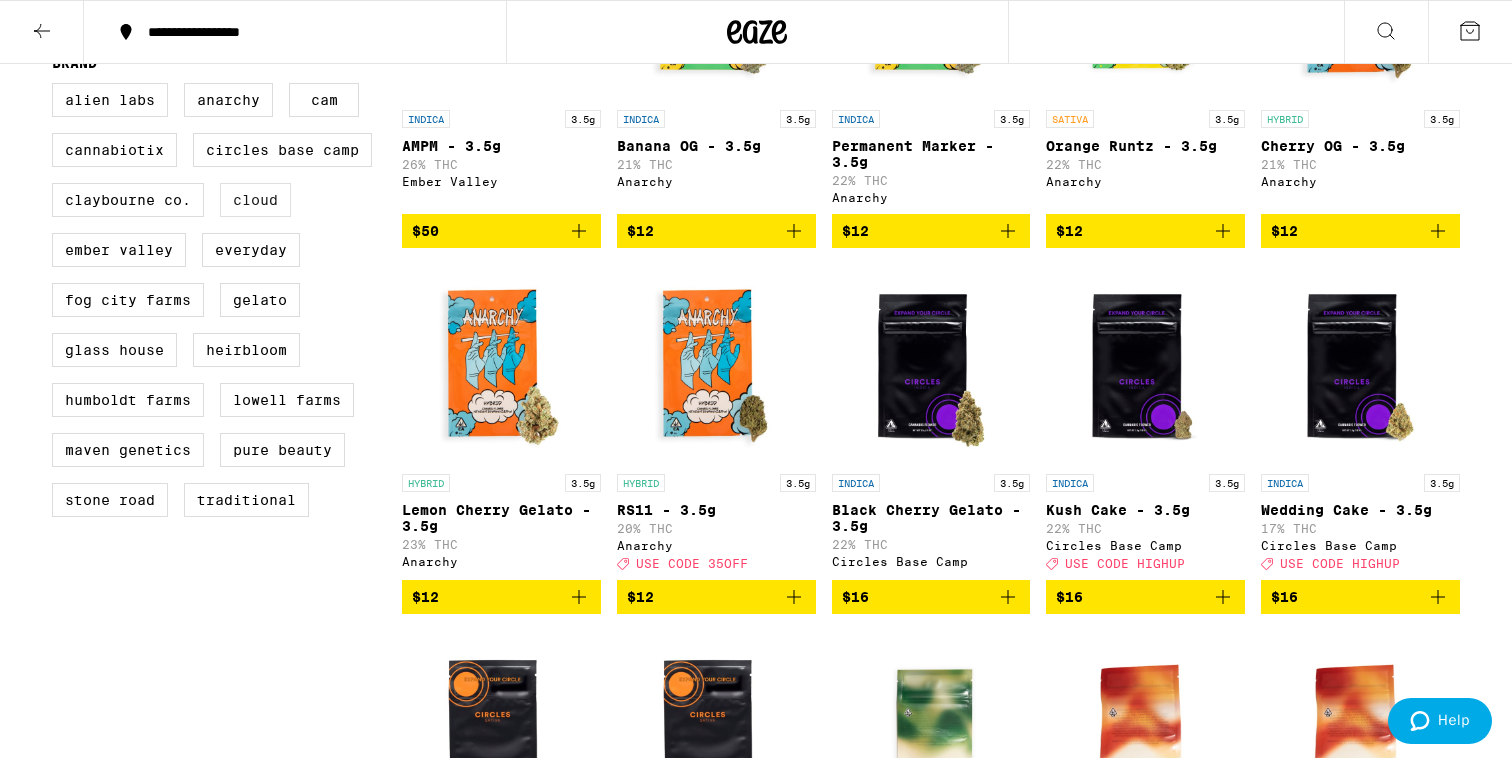 scroll, scrollTop: 349, scrollLeft: 0, axis: vertical 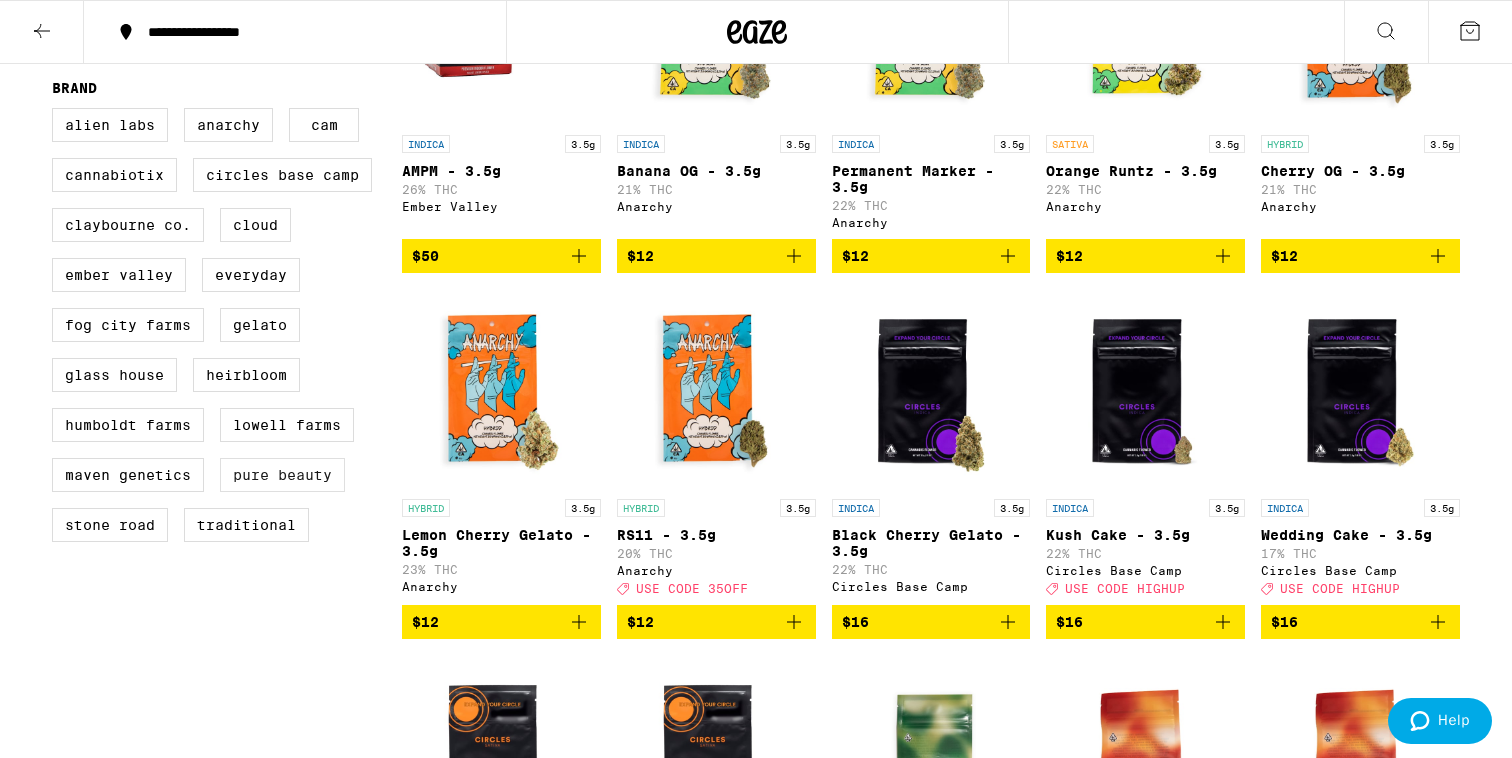 click on "Pure Beauty" at bounding box center [282, 475] 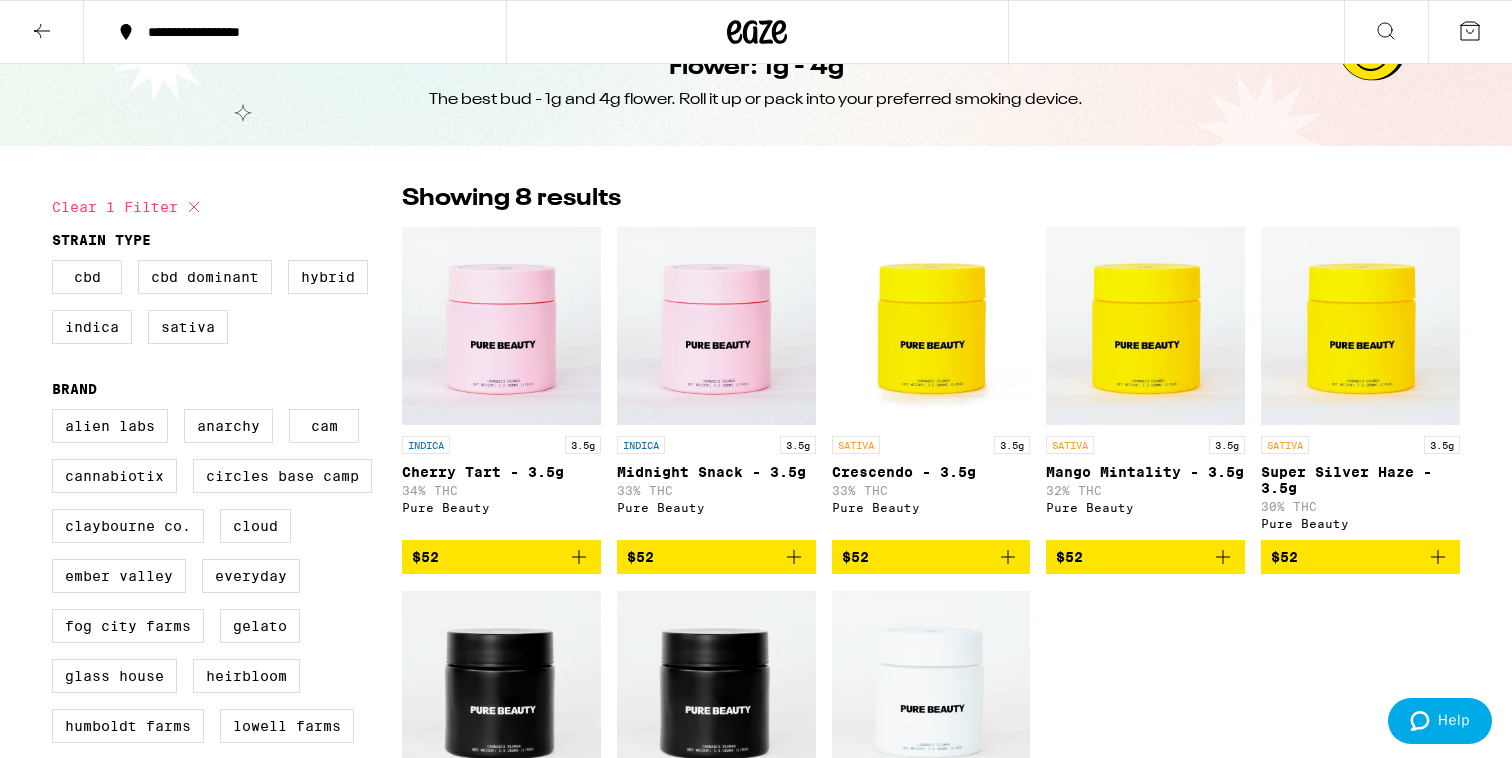 scroll, scrollTop: 50, scrollLeft: 0, axis: vertical 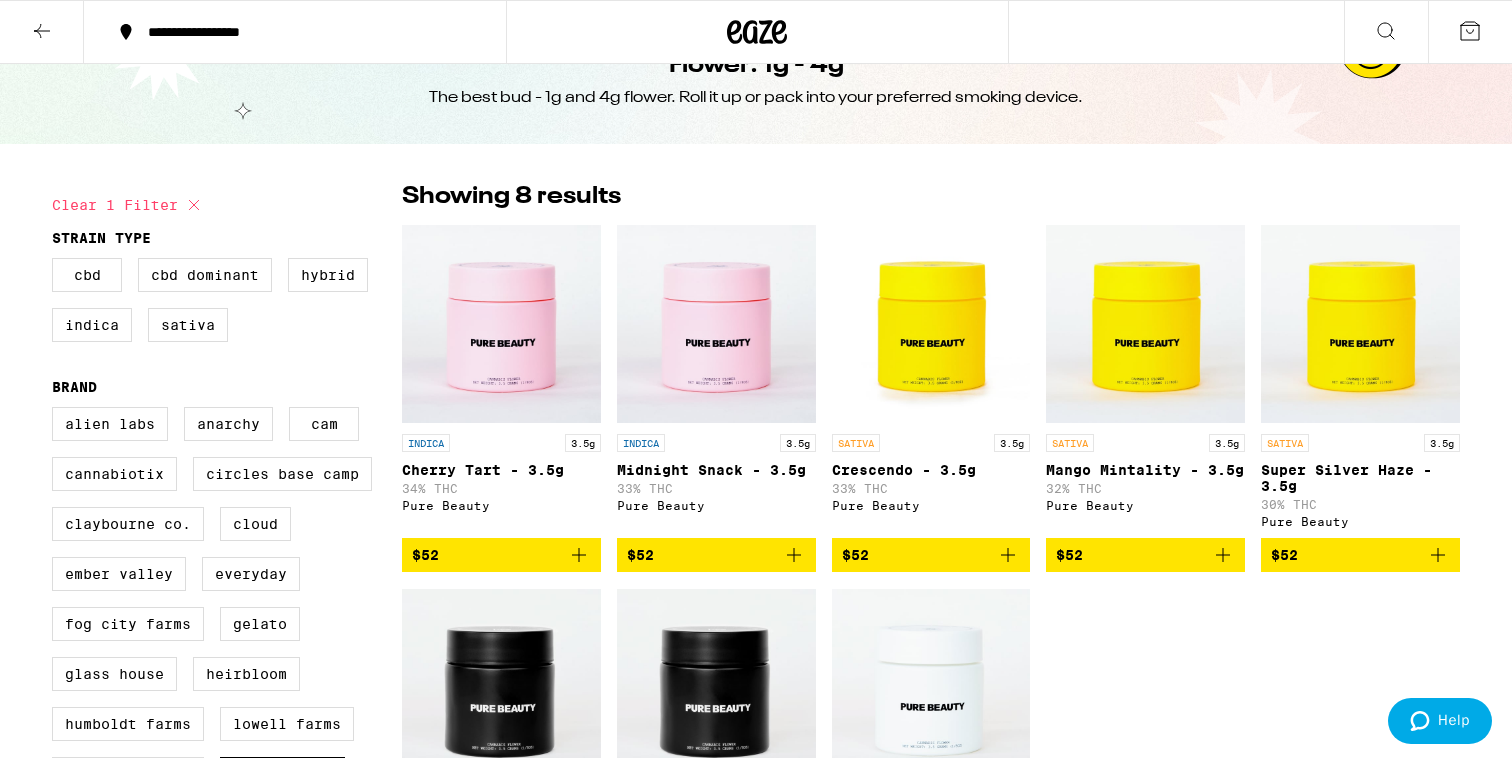 click on "$52" at bounding box center [931, 555] 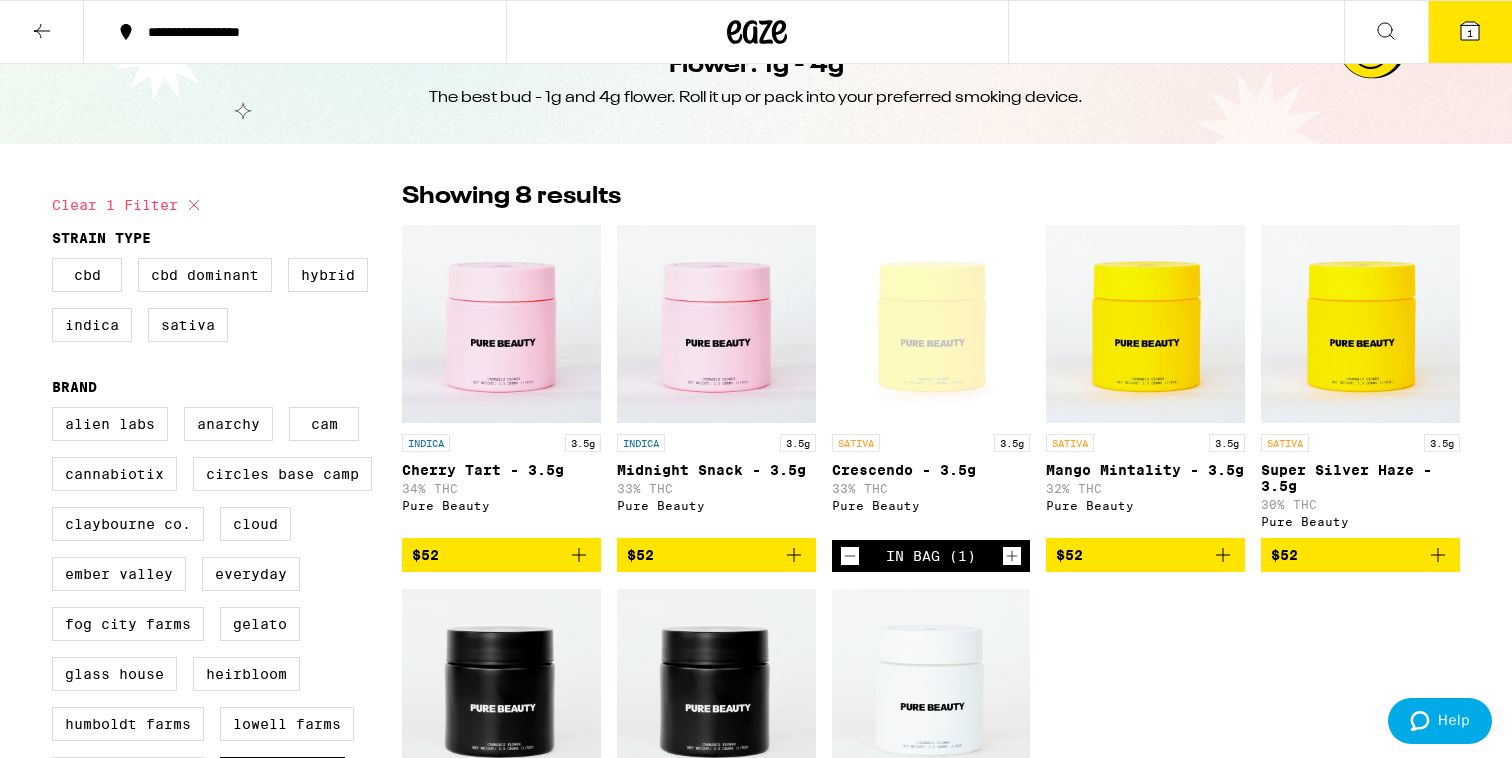 scroll, scrollTop: 0, scrollLeft: 0, axis: both 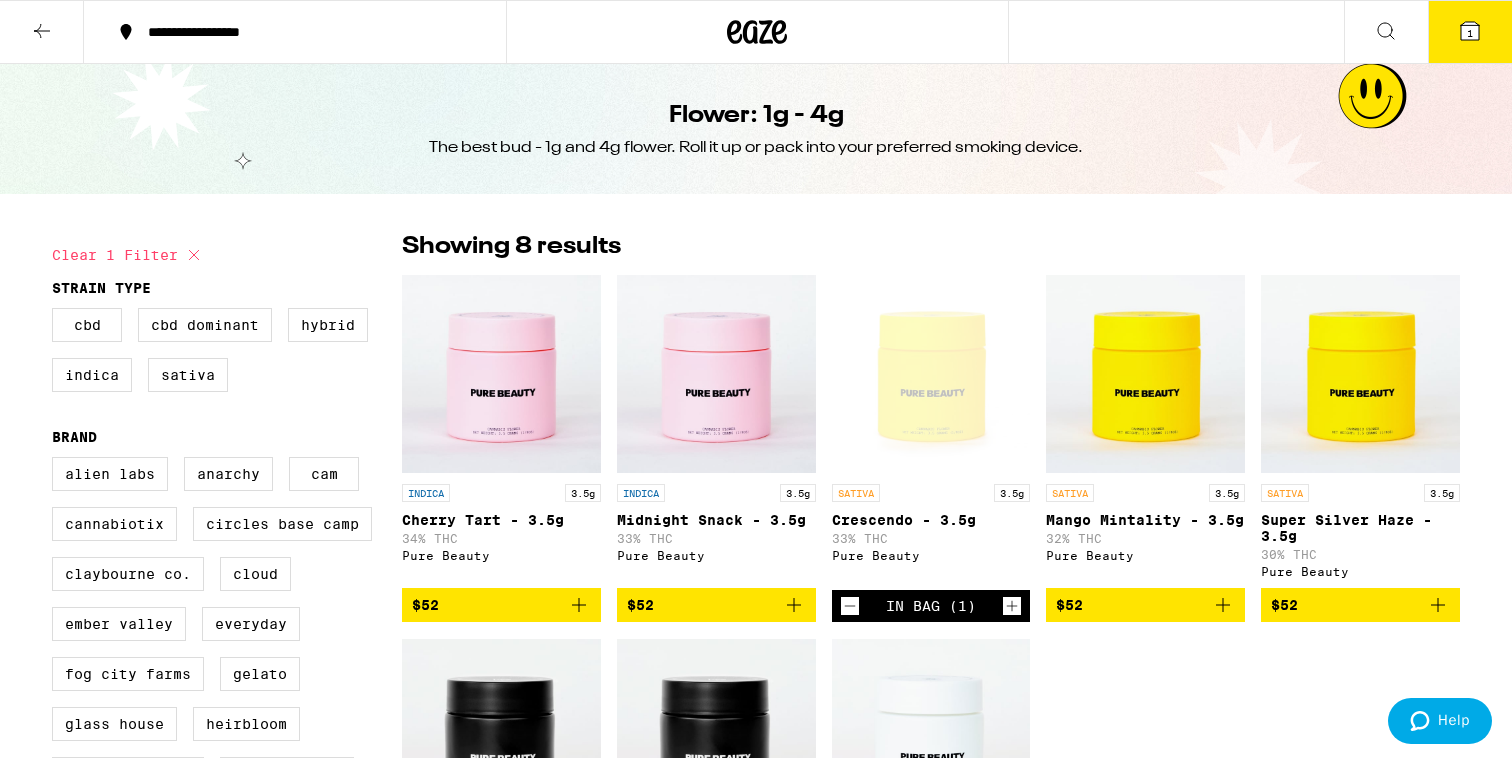 click at bounding box center [757, 32] 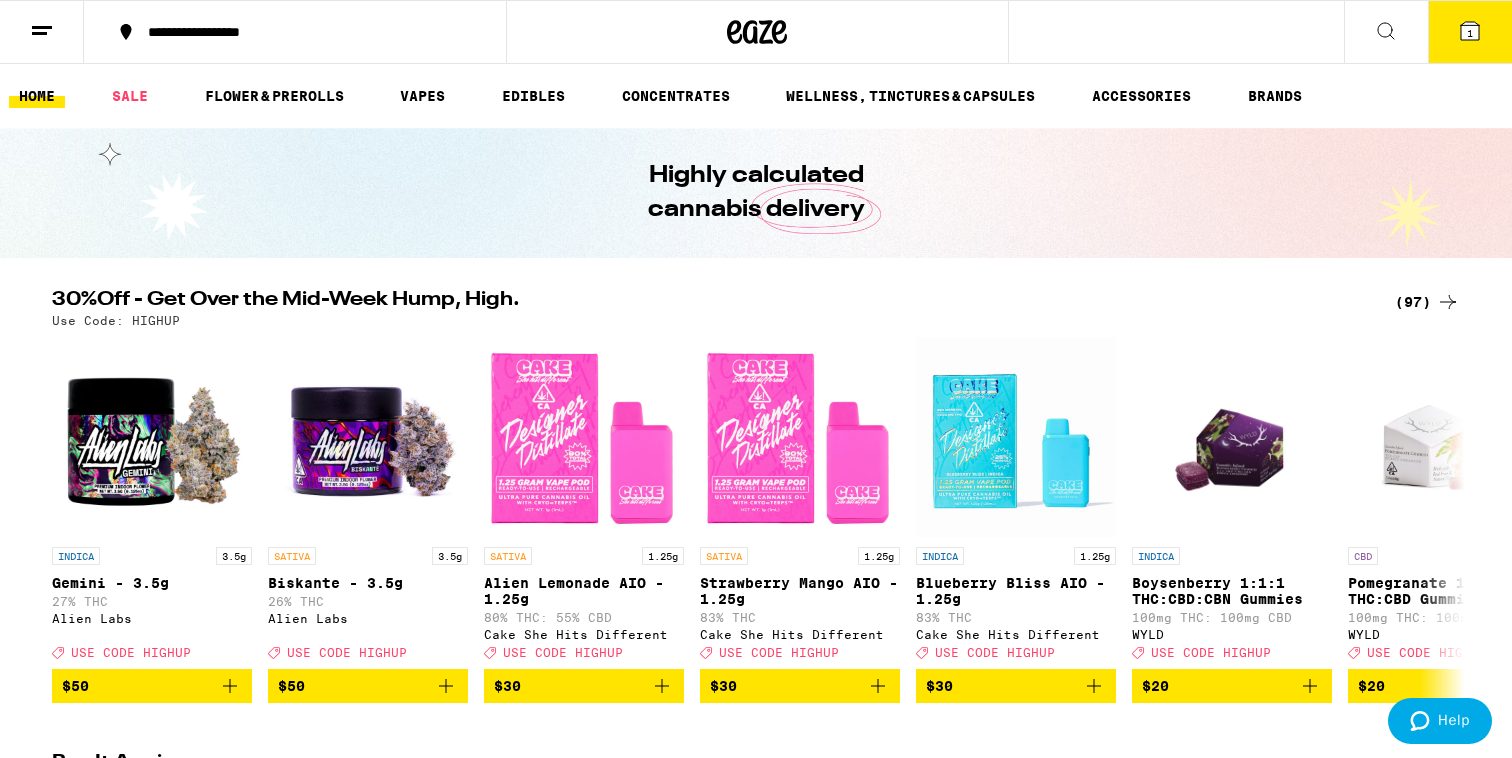 scroll, scrollTop: 0, scrollLeft: 0, axis: both 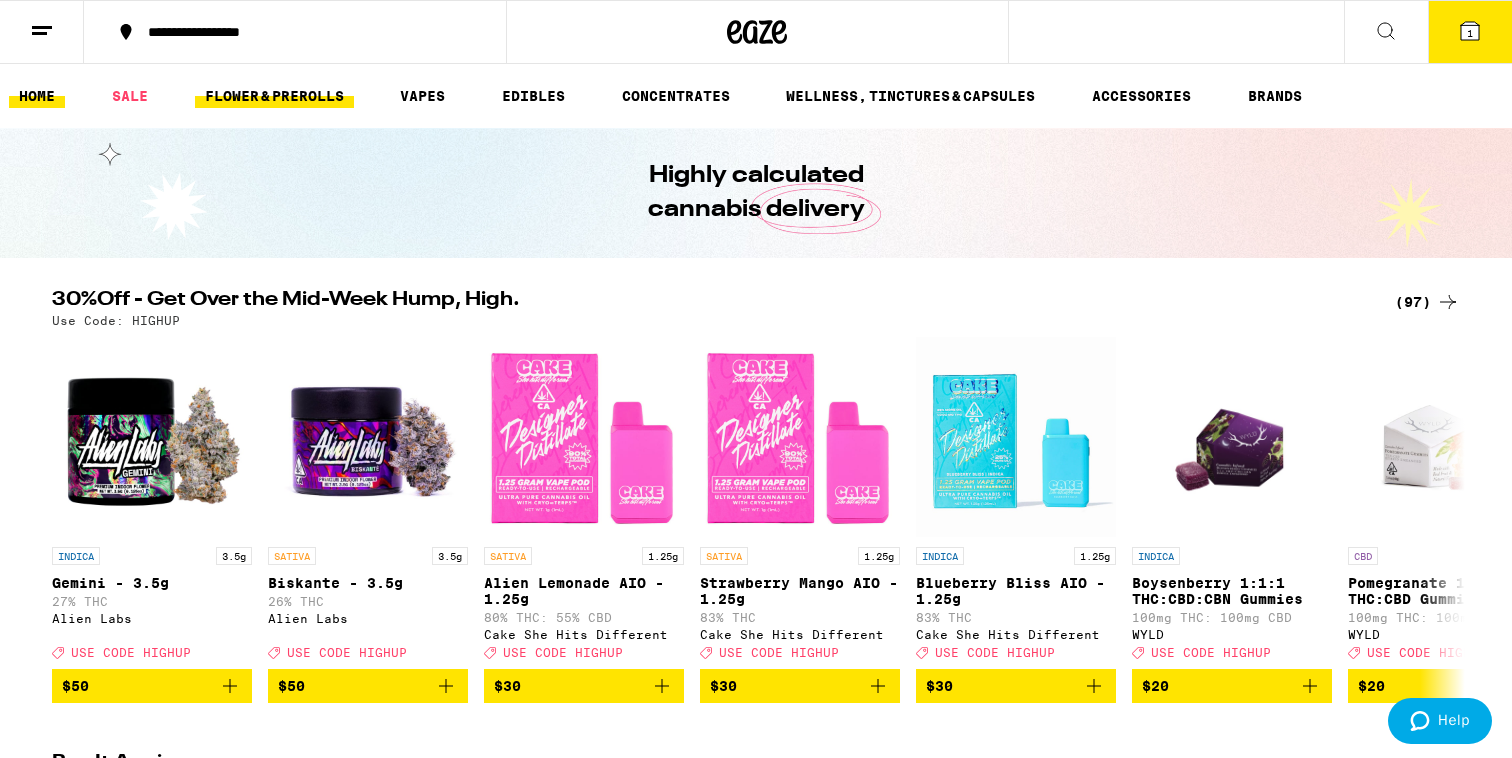 click on "FLOWER & PREROLLS" at bounding box center (274, 96) 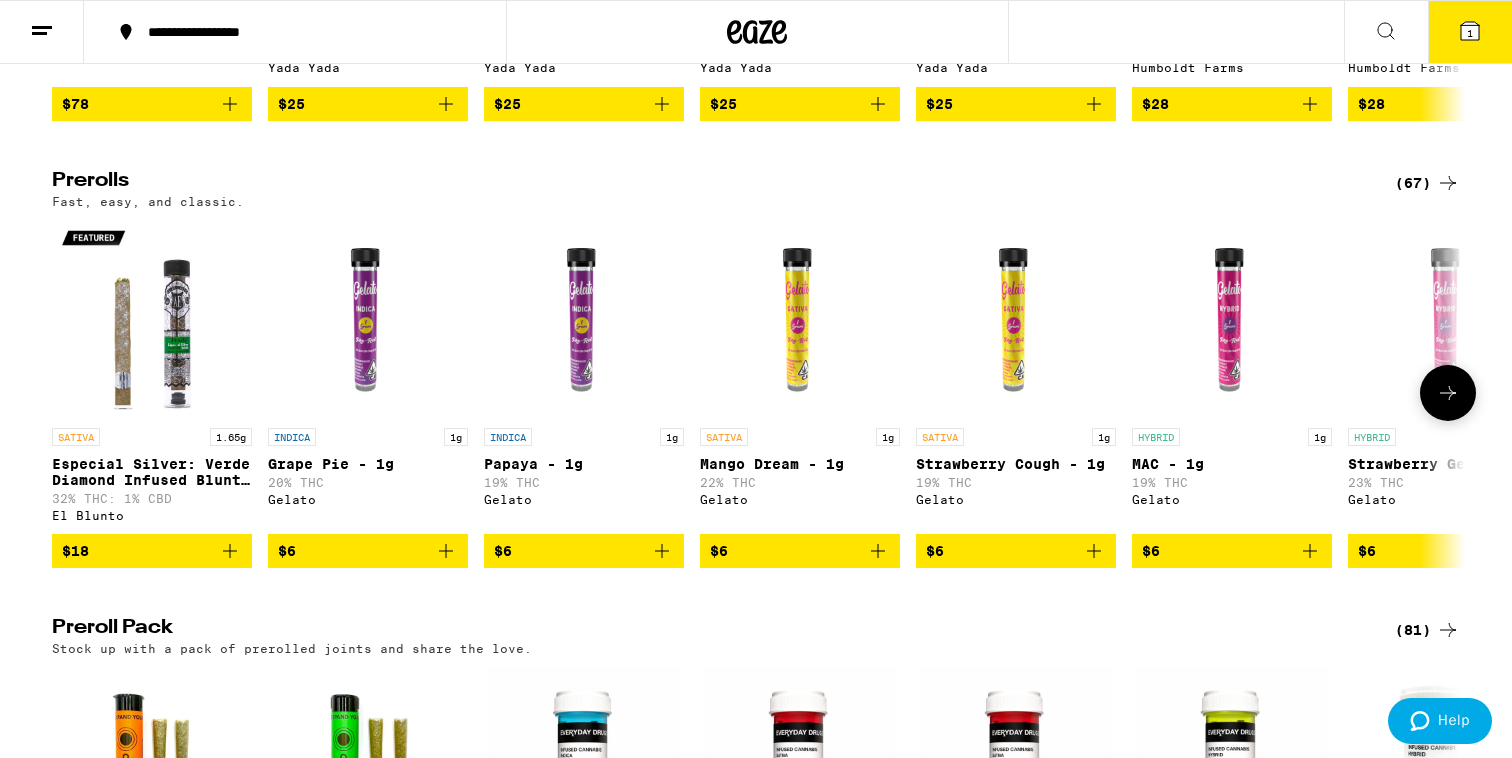scroll, scrollTop: 1006, scrollLeft: 0, axis: vertical 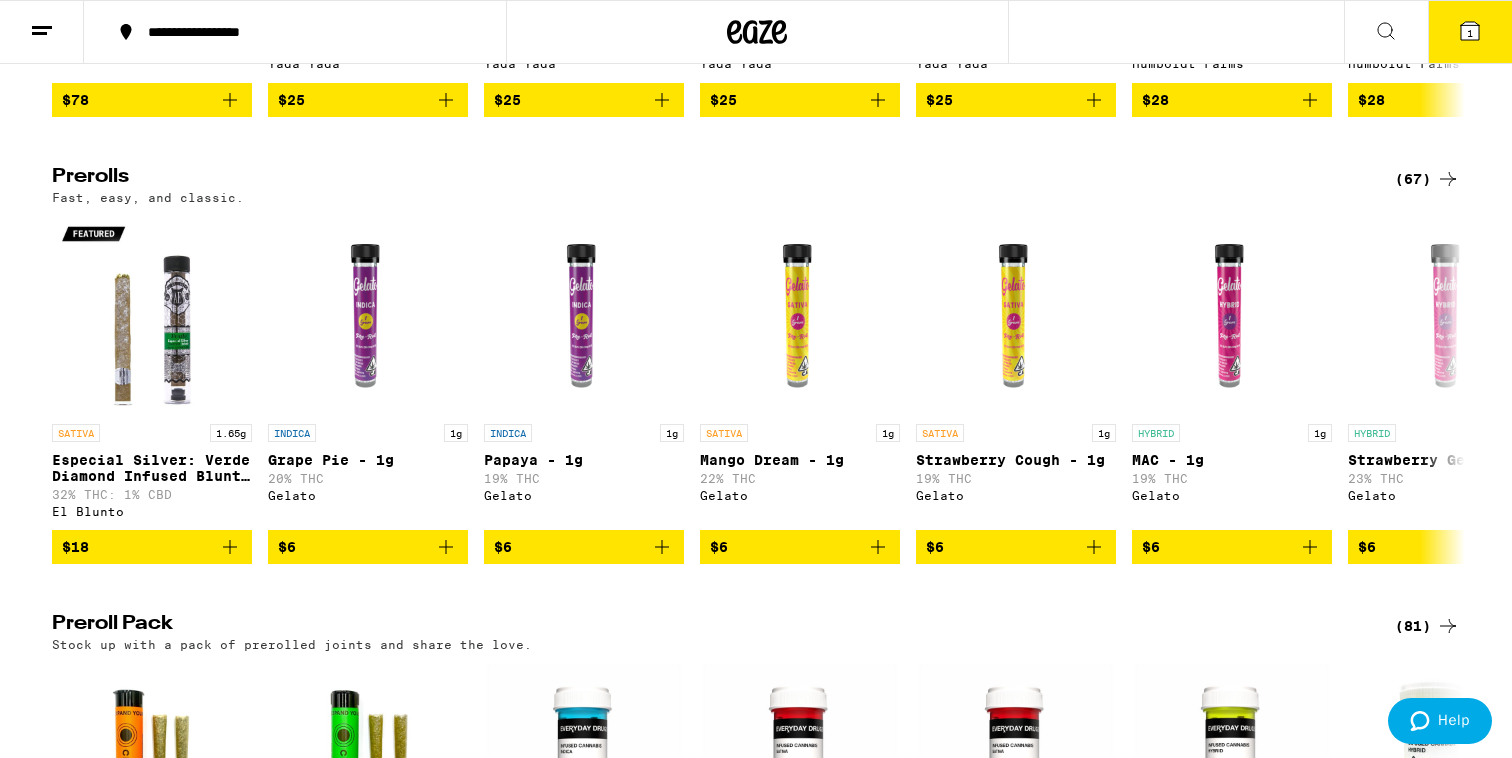 click 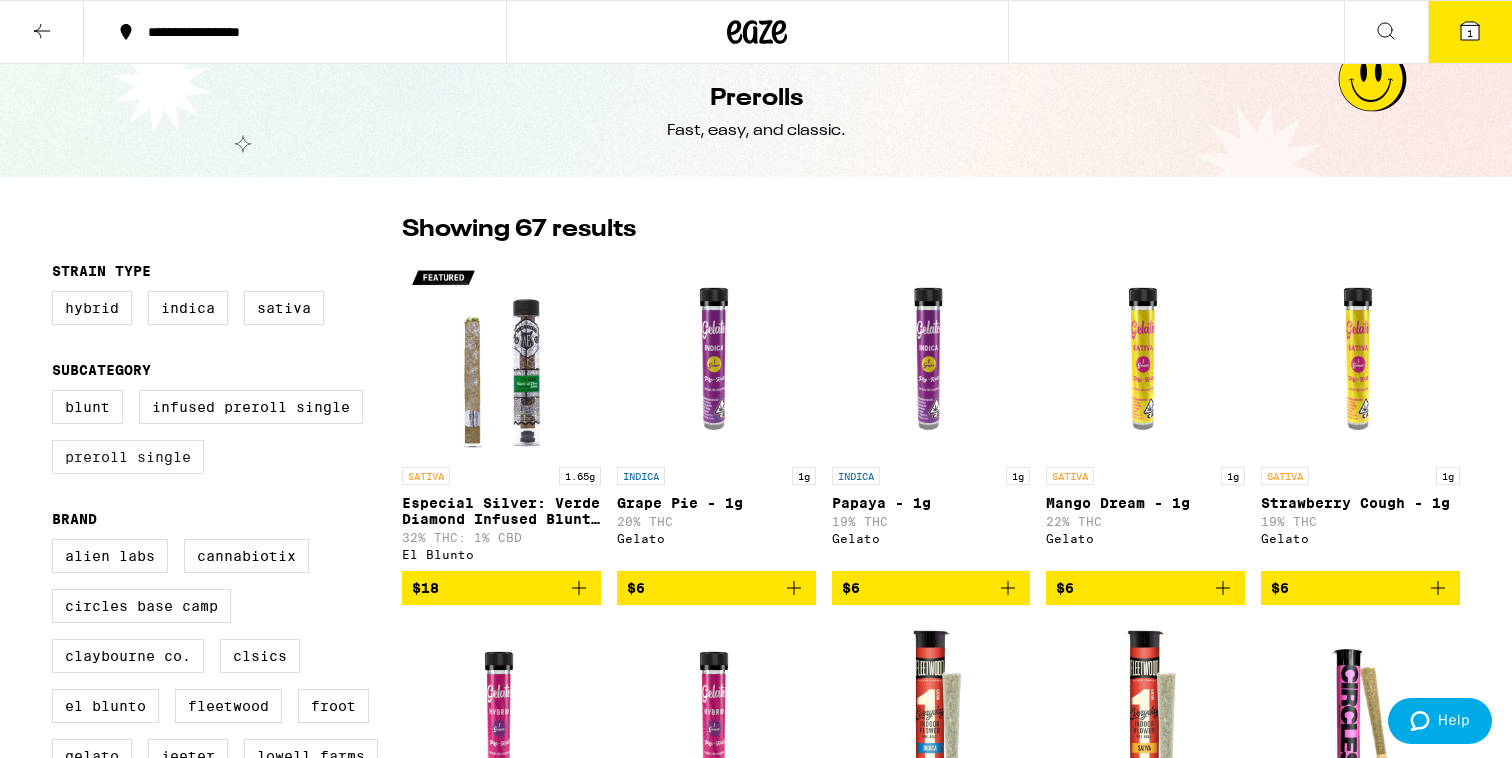scroll, scrollTop: 18, scrollLeft: 0, axis: vertical 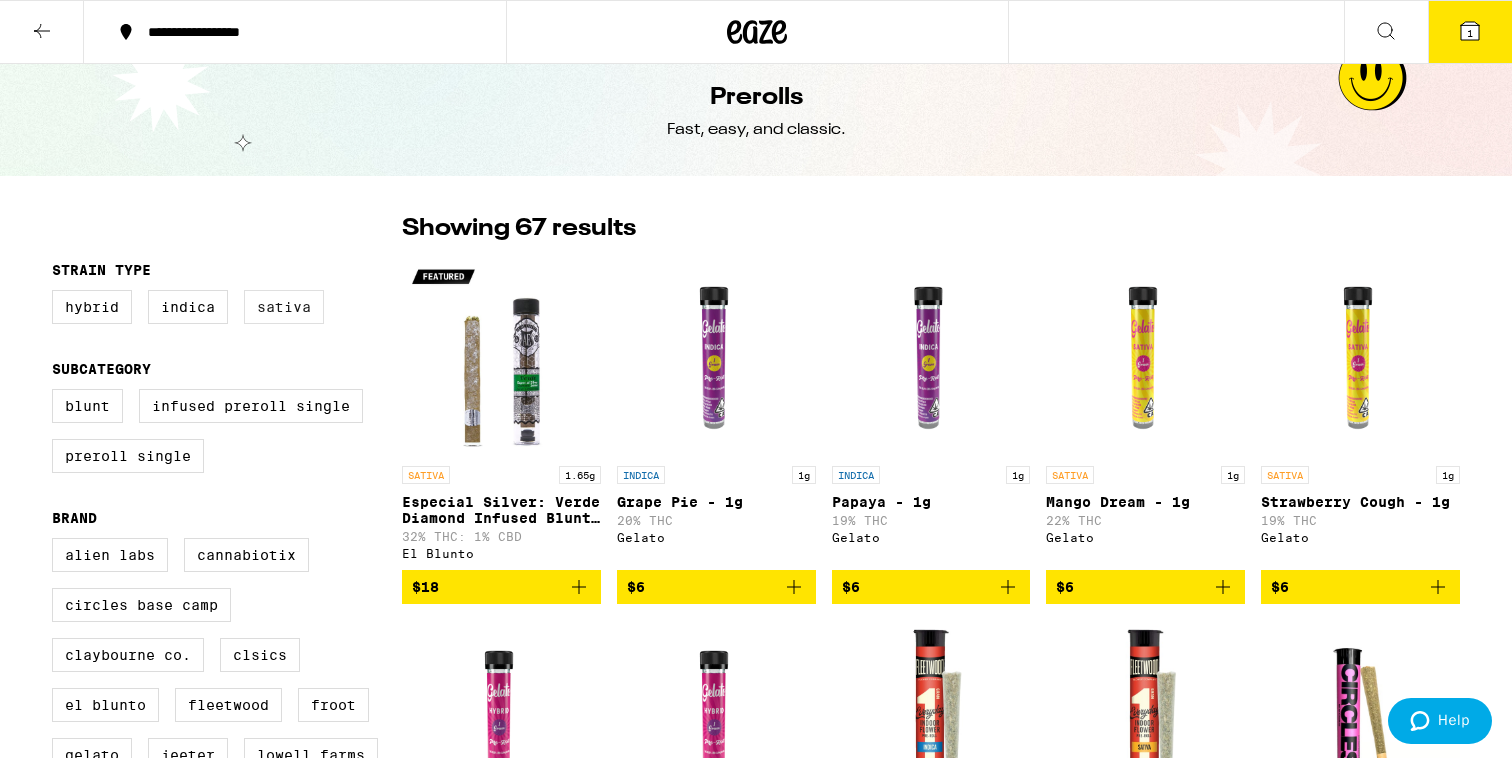 click on "Sativa" at bounding box center [284, 307] 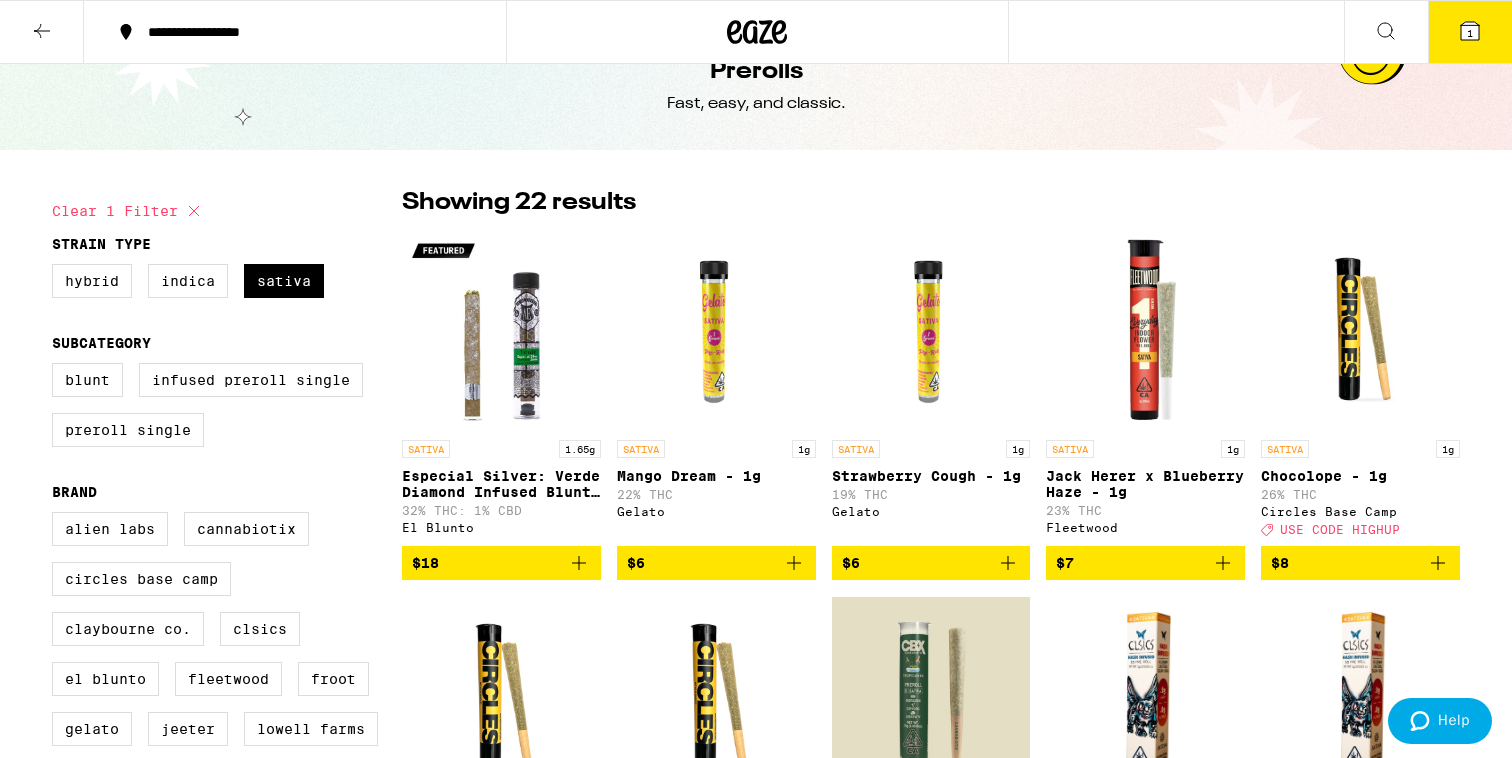 scroll, scrollTop: 0, scrollLeft: 0, axis: both 